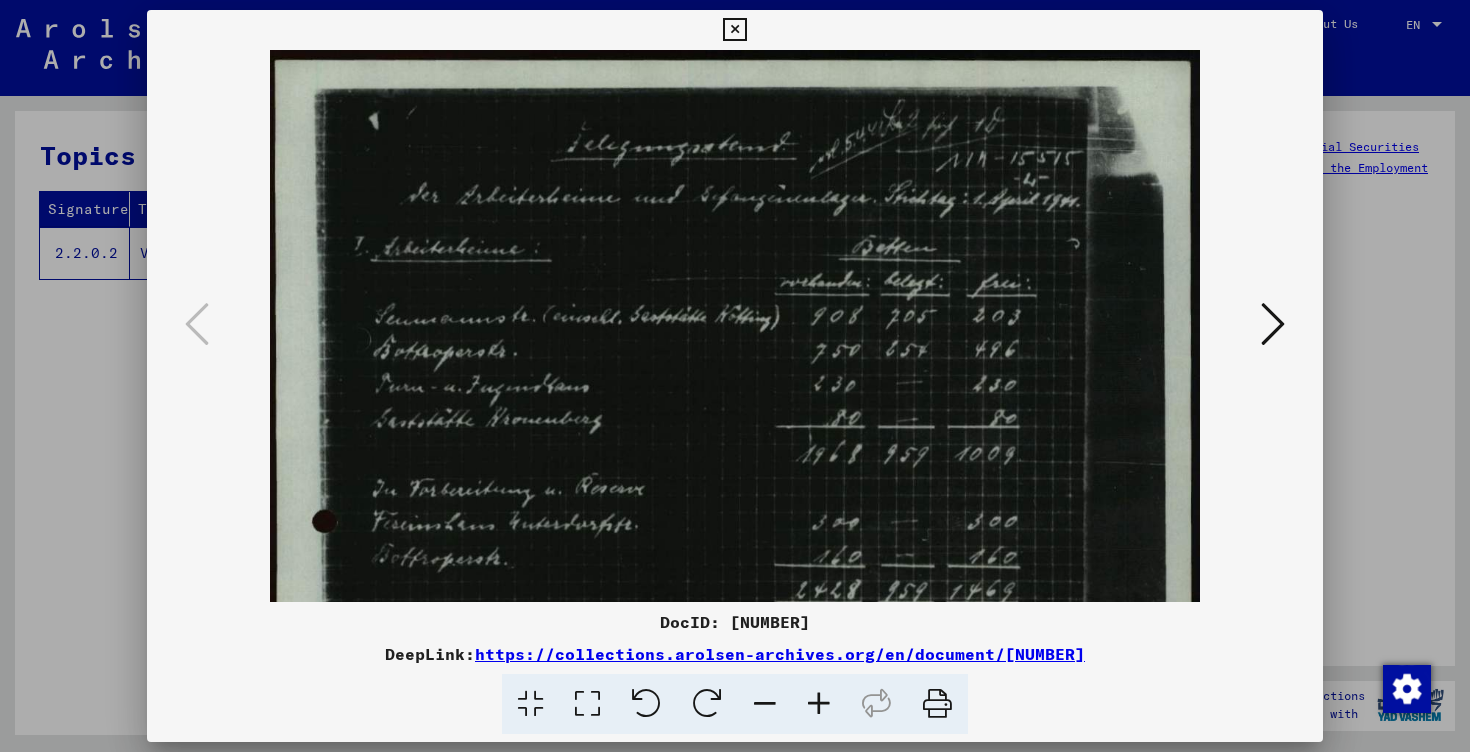 scroll, scrollTop: 0, scrollLeft: 0, axis: both 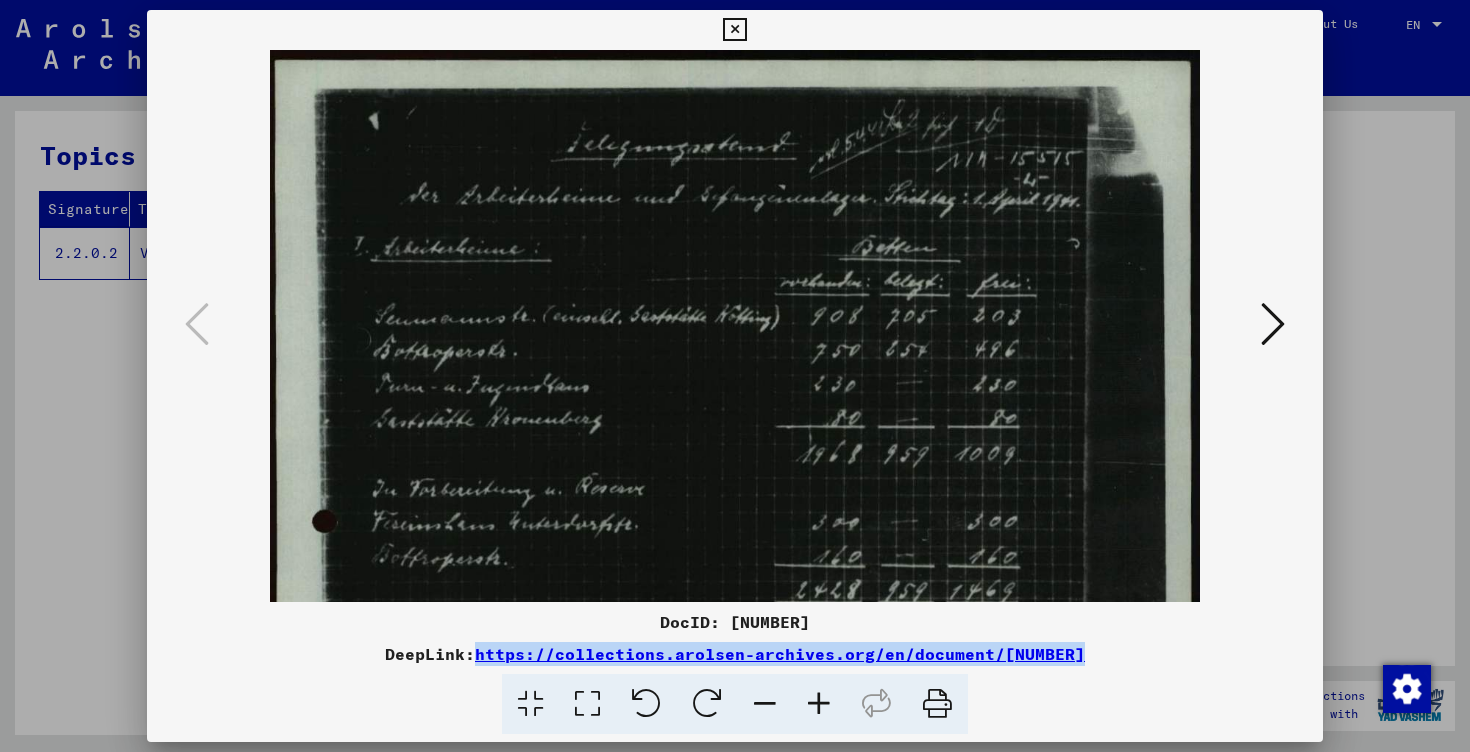 click at bounding box center (819, 704) 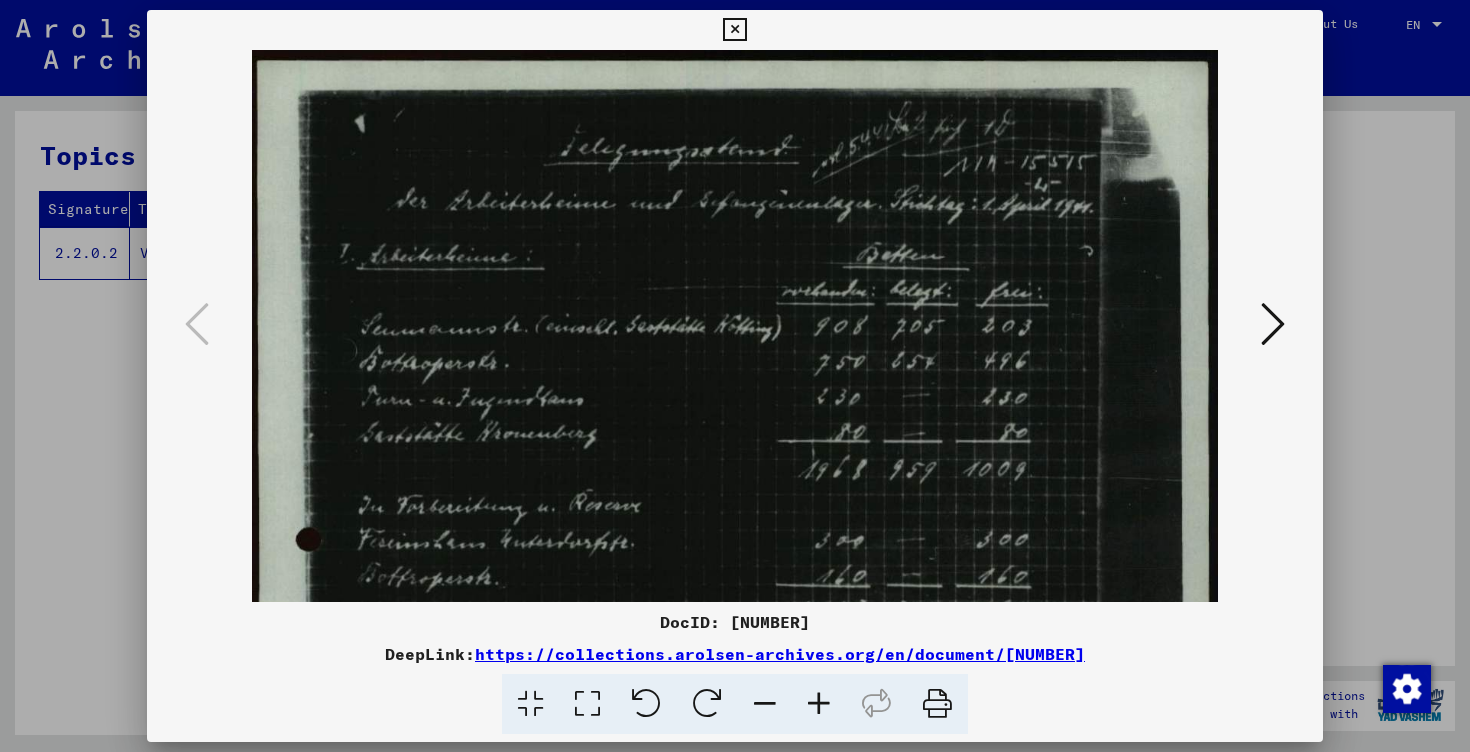 click at bounding box center (819, 704) 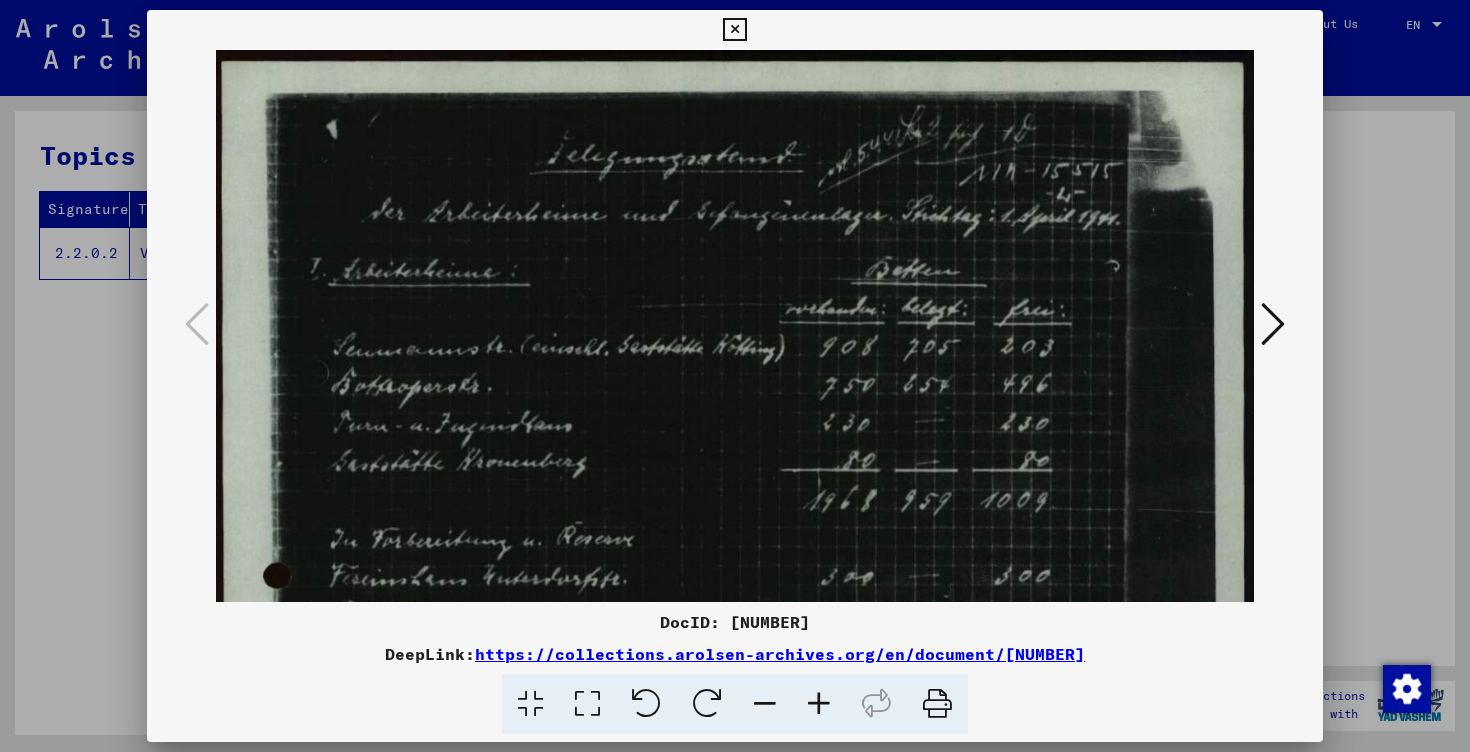 click at bounding box center (819, 704) 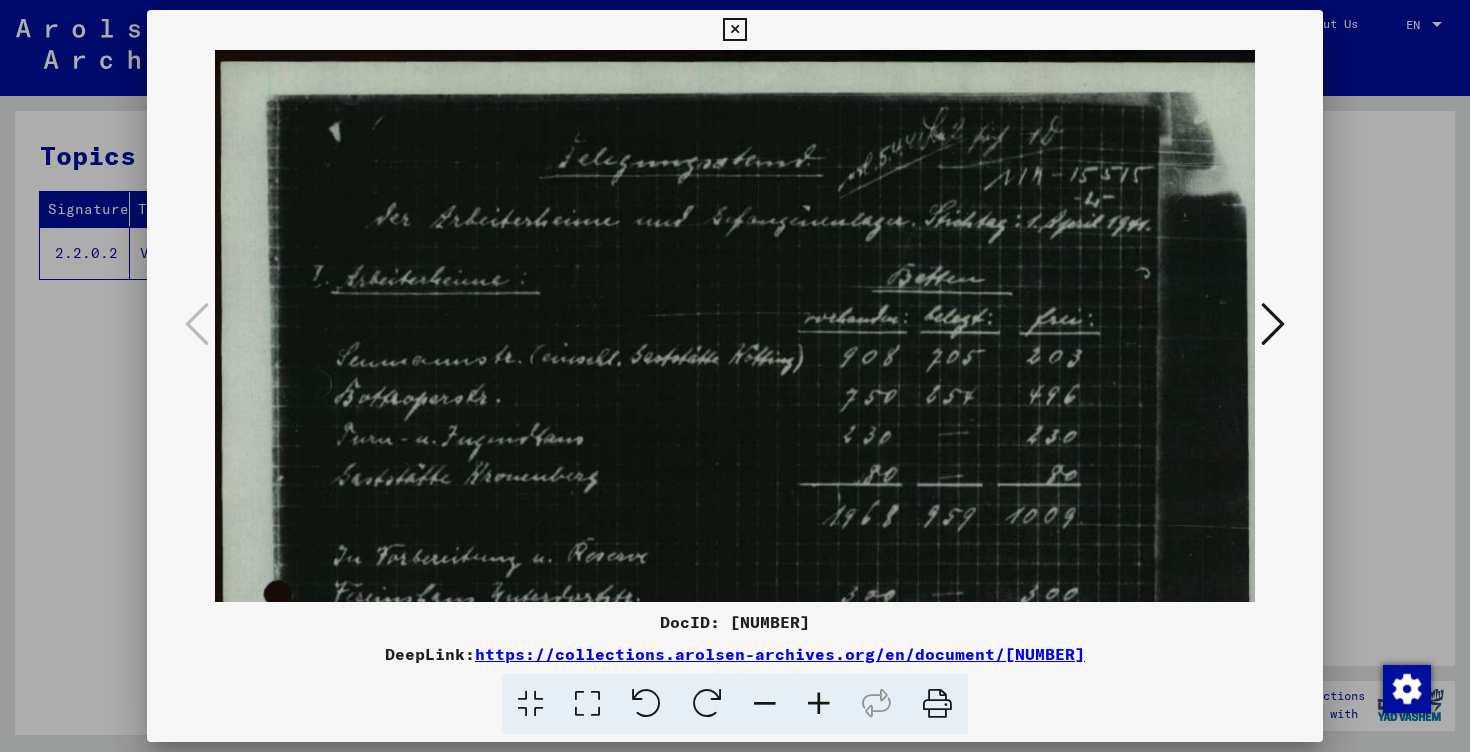 click at bounding box center [819, 704] 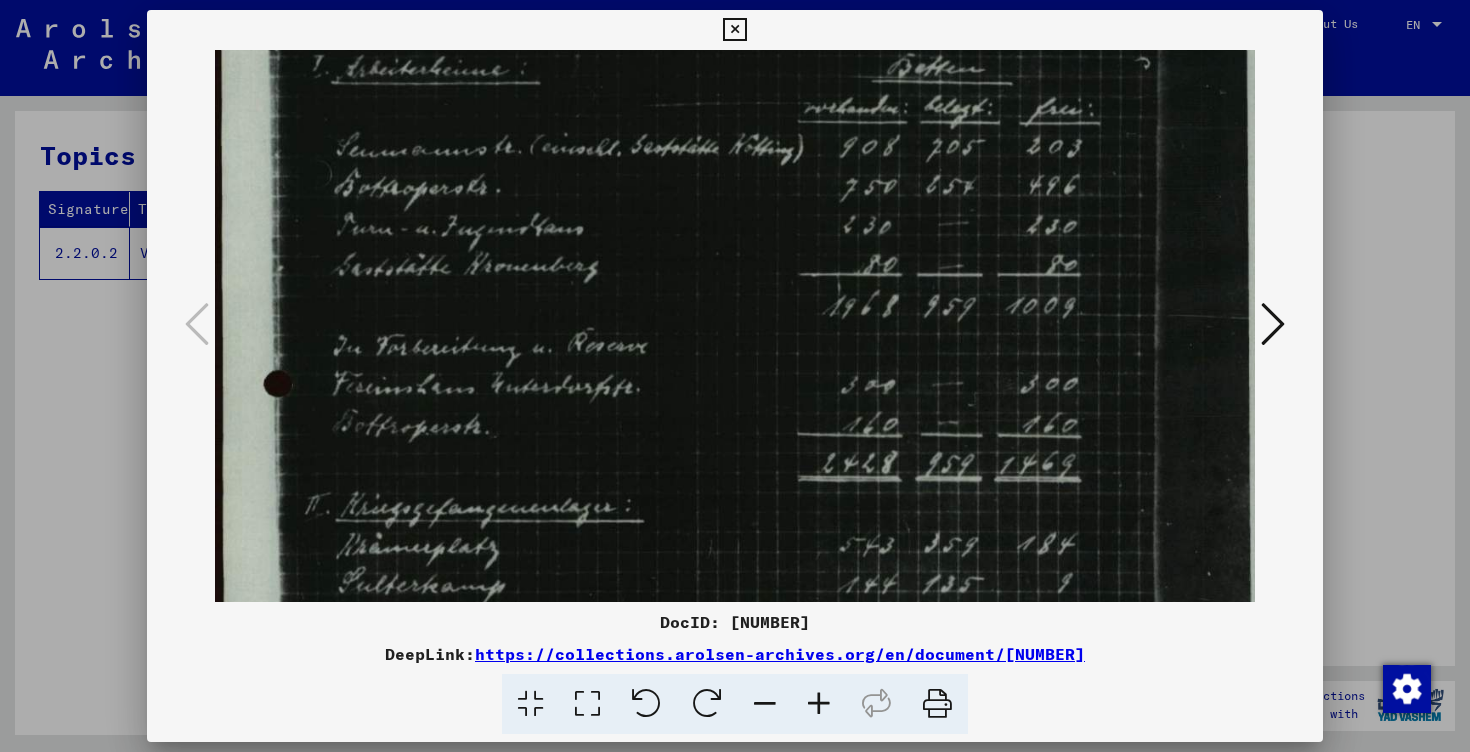 scroll, scrollTop: 213, scrollLeft: 0, axis: vertical 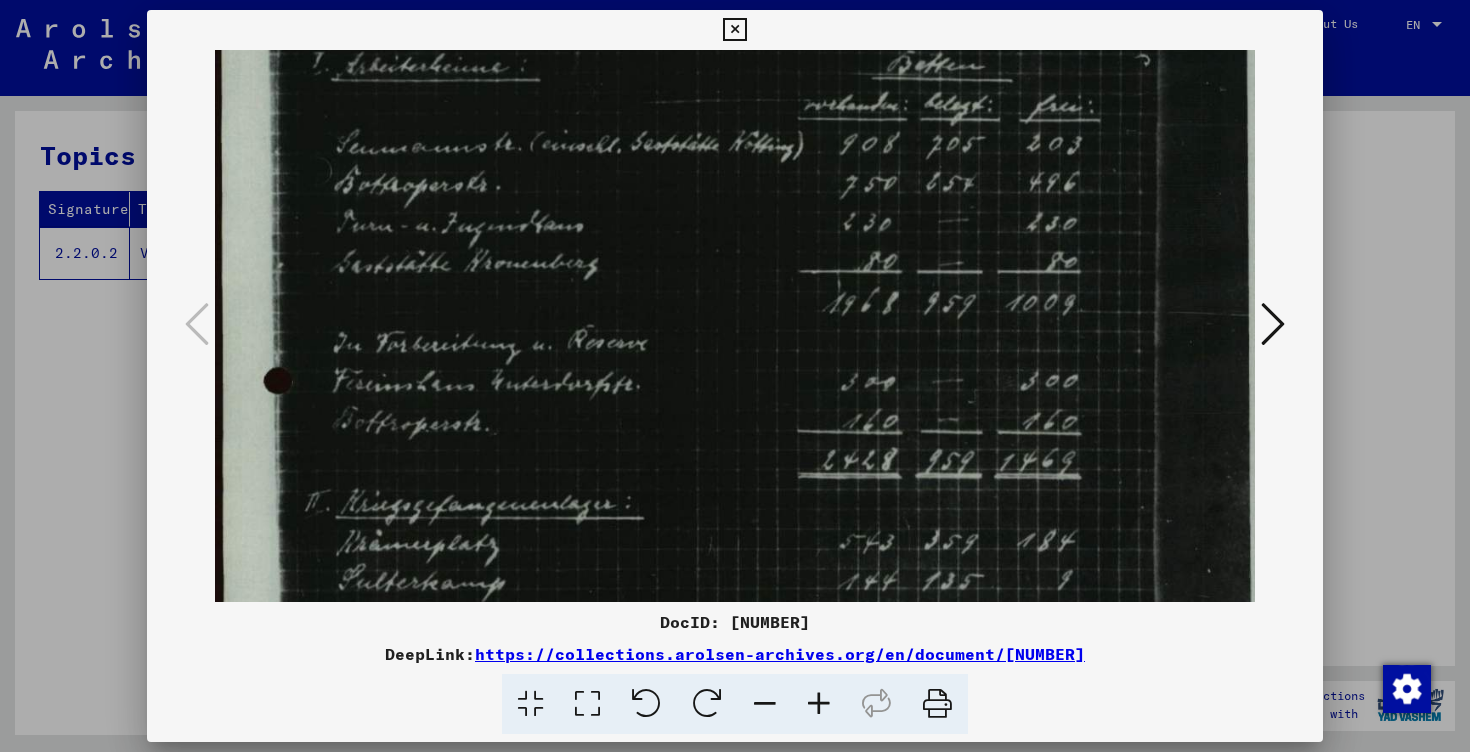 drag, startPoint x: 806, startPoint y: 518, endPoint x: 817, endPoint y: 305, distance: 213.28384 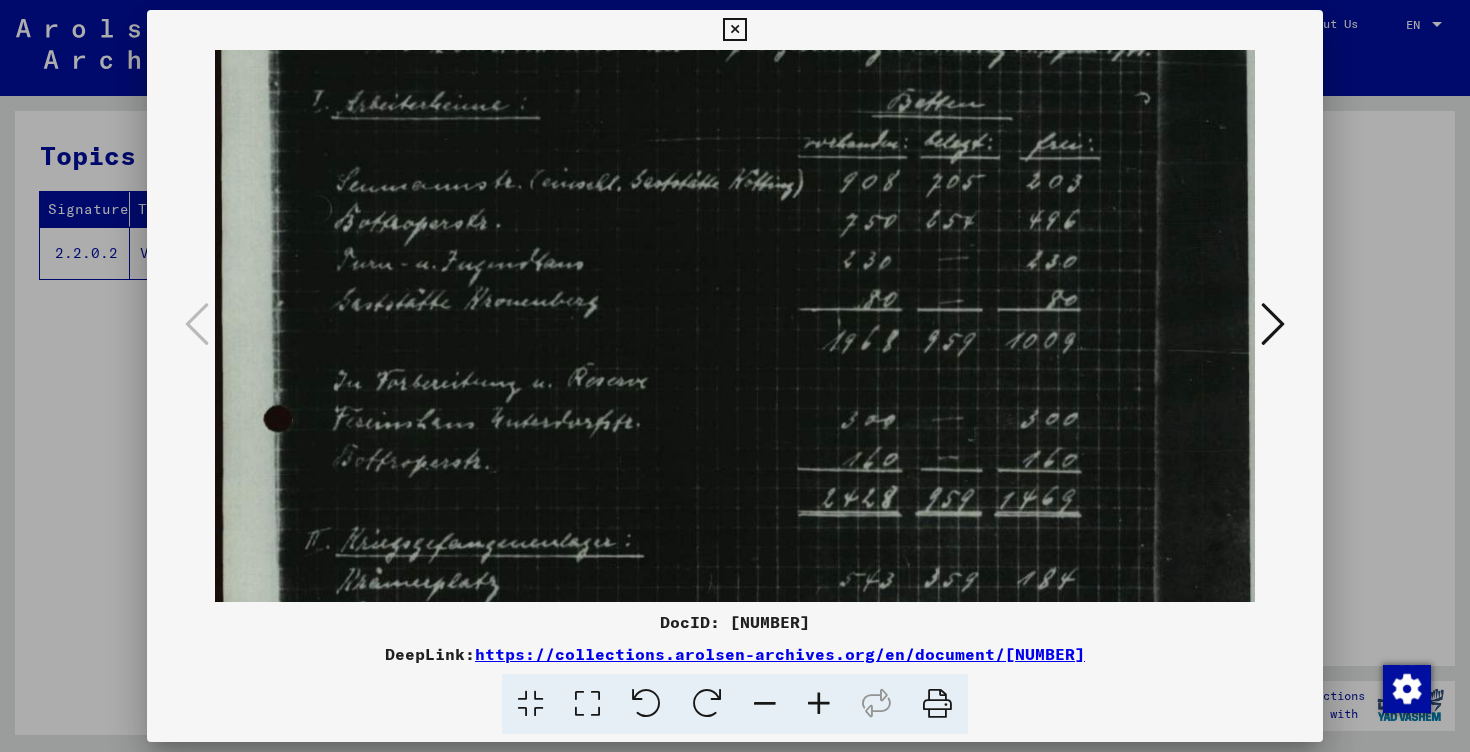drag, startPoint x: 545, startPoint y: 376, endPoint x: 547, endPoint y: 416, distance: 40.04997 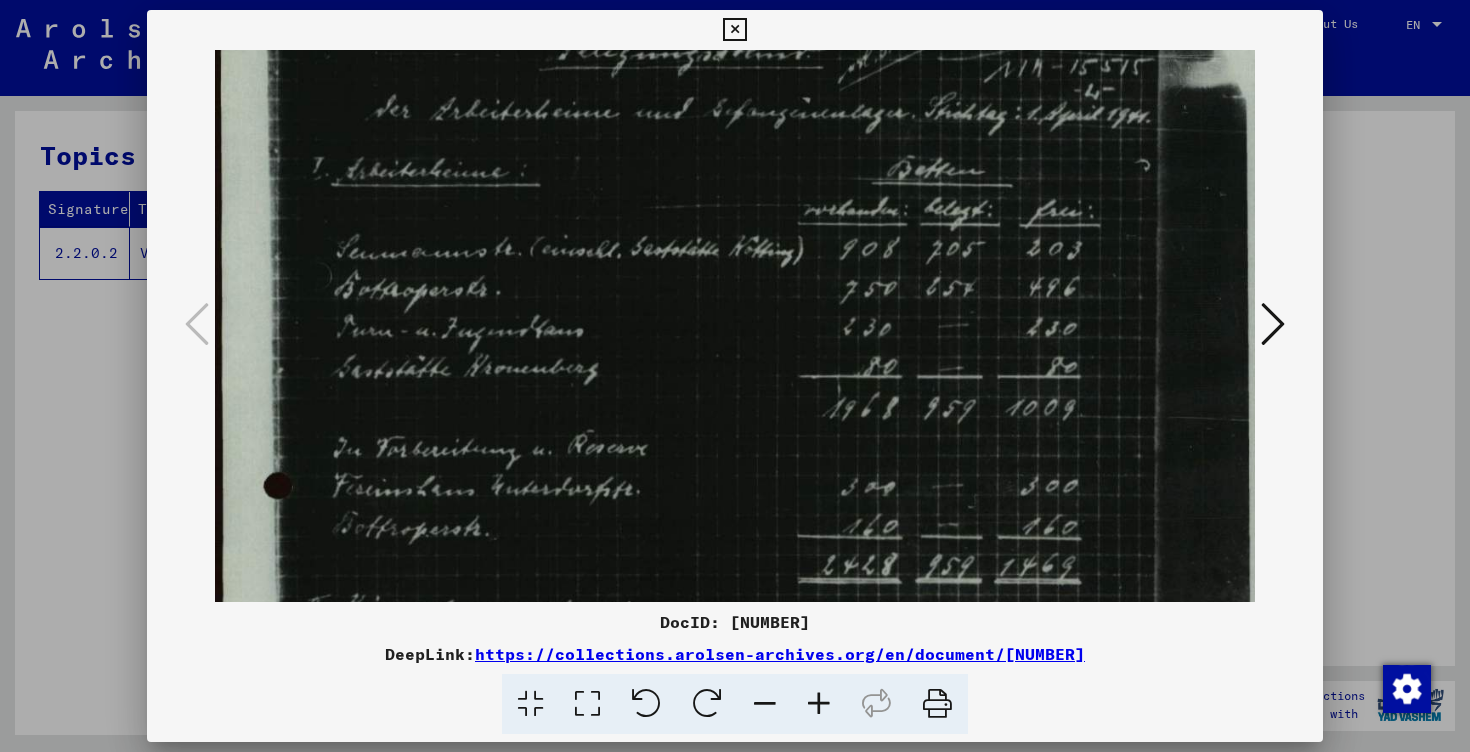 scroll, scrollTop: 103, scrollLeft: 0, axis: vertical 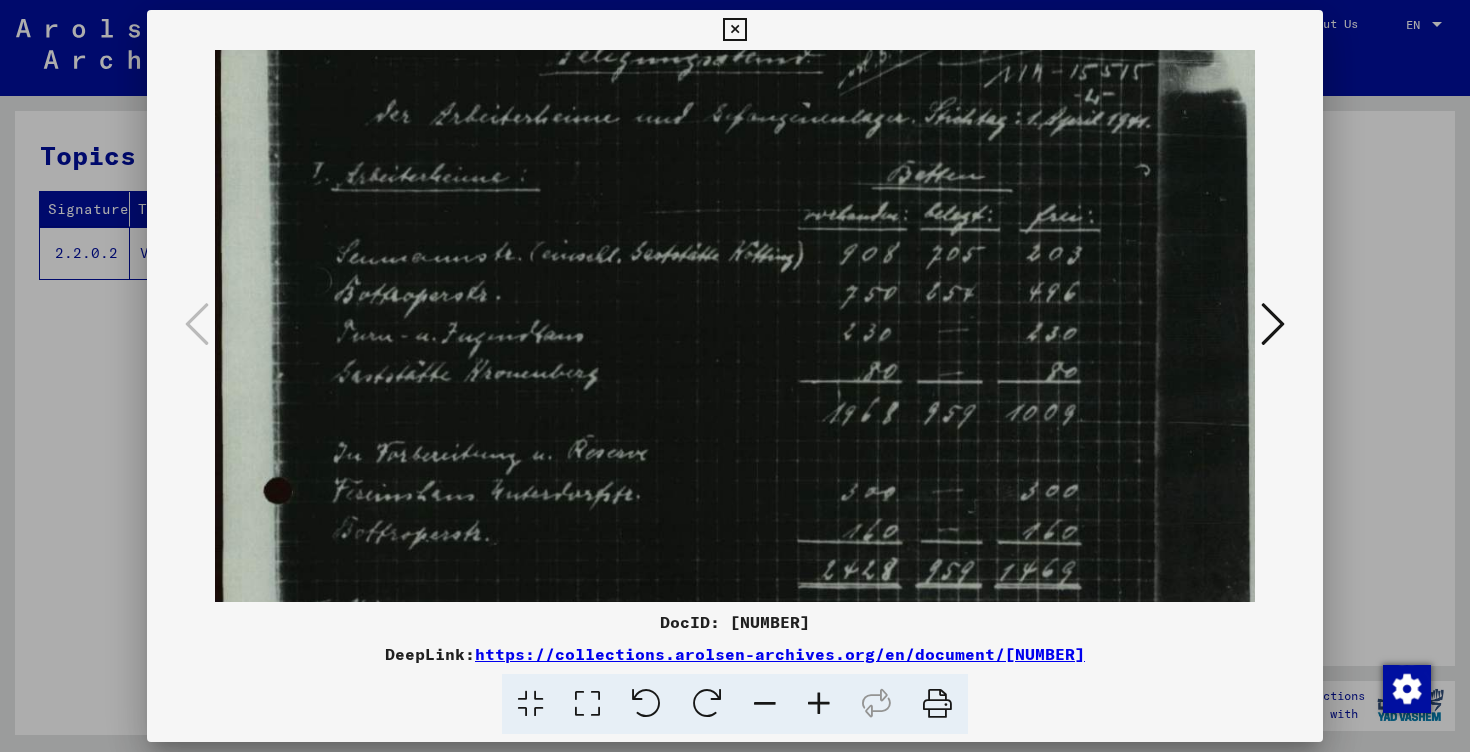 drag, startPoint x: 554, startPoint y: 427, endPoint x: 561, endPoint y: 497, distance: 70.34913 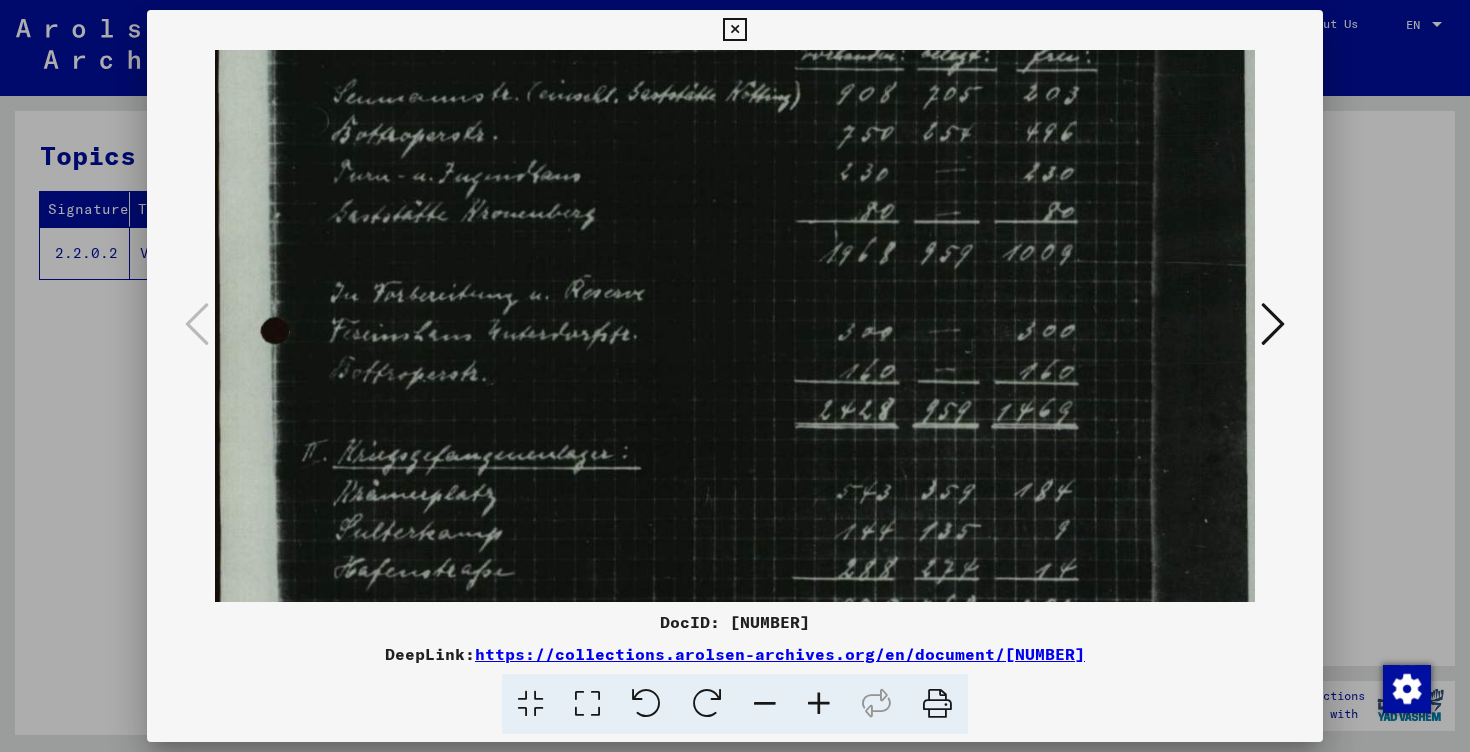 scroll, scrollTop: 293, scrollLeft: 5, axis: both 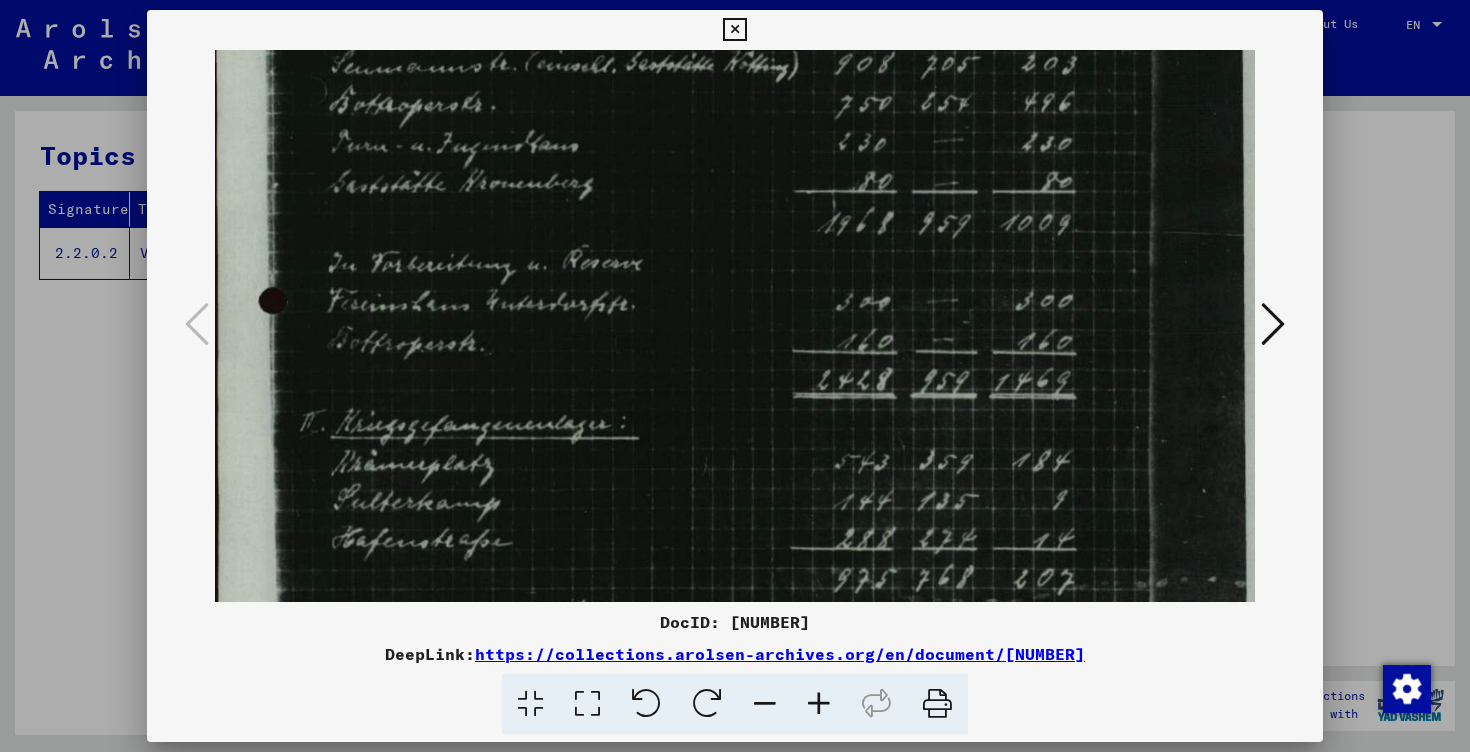 drag, startPoint x: 577, startPoint y: 476, endPoint x: 572, endPoint y: 286, distance: 190.06578 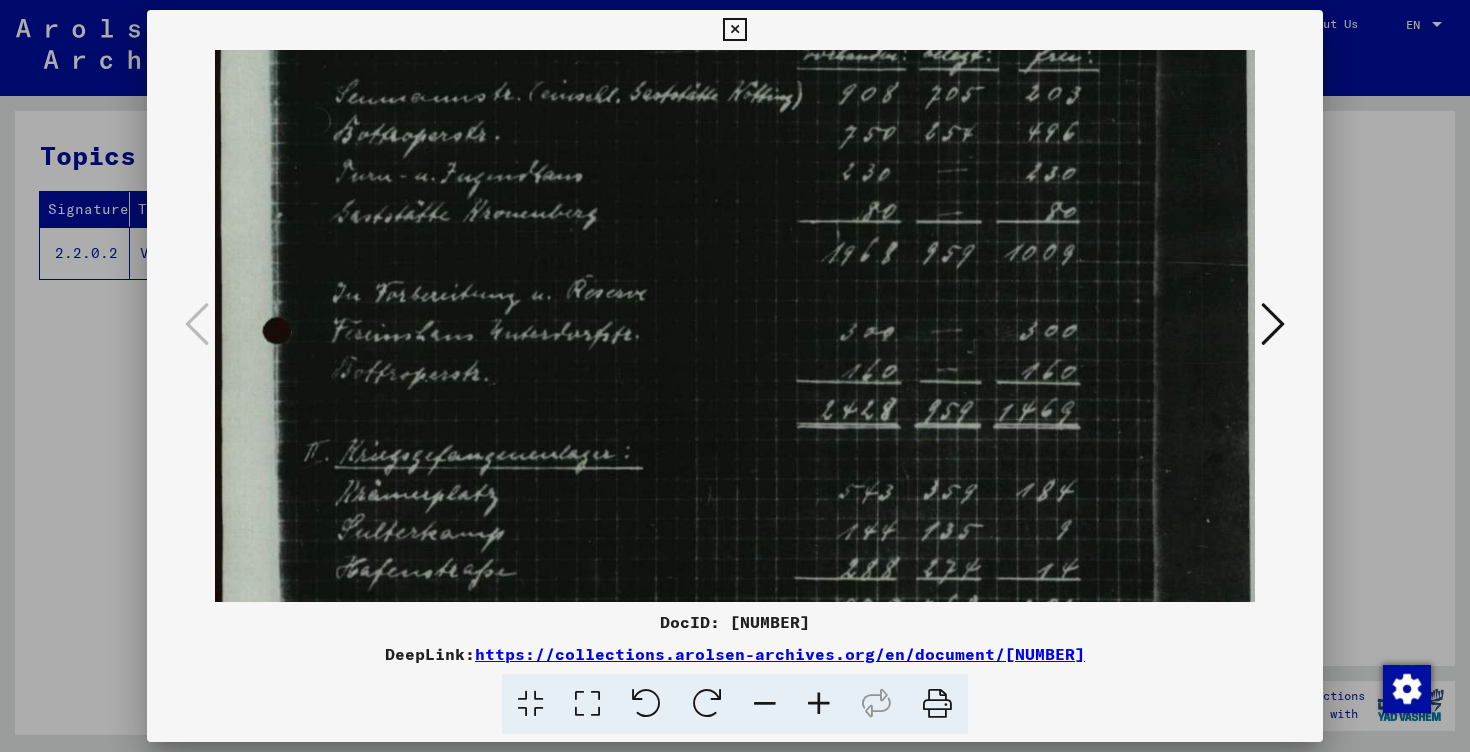 scroll, scrollTop: 195, scrollLeft: 0, axis: vertical 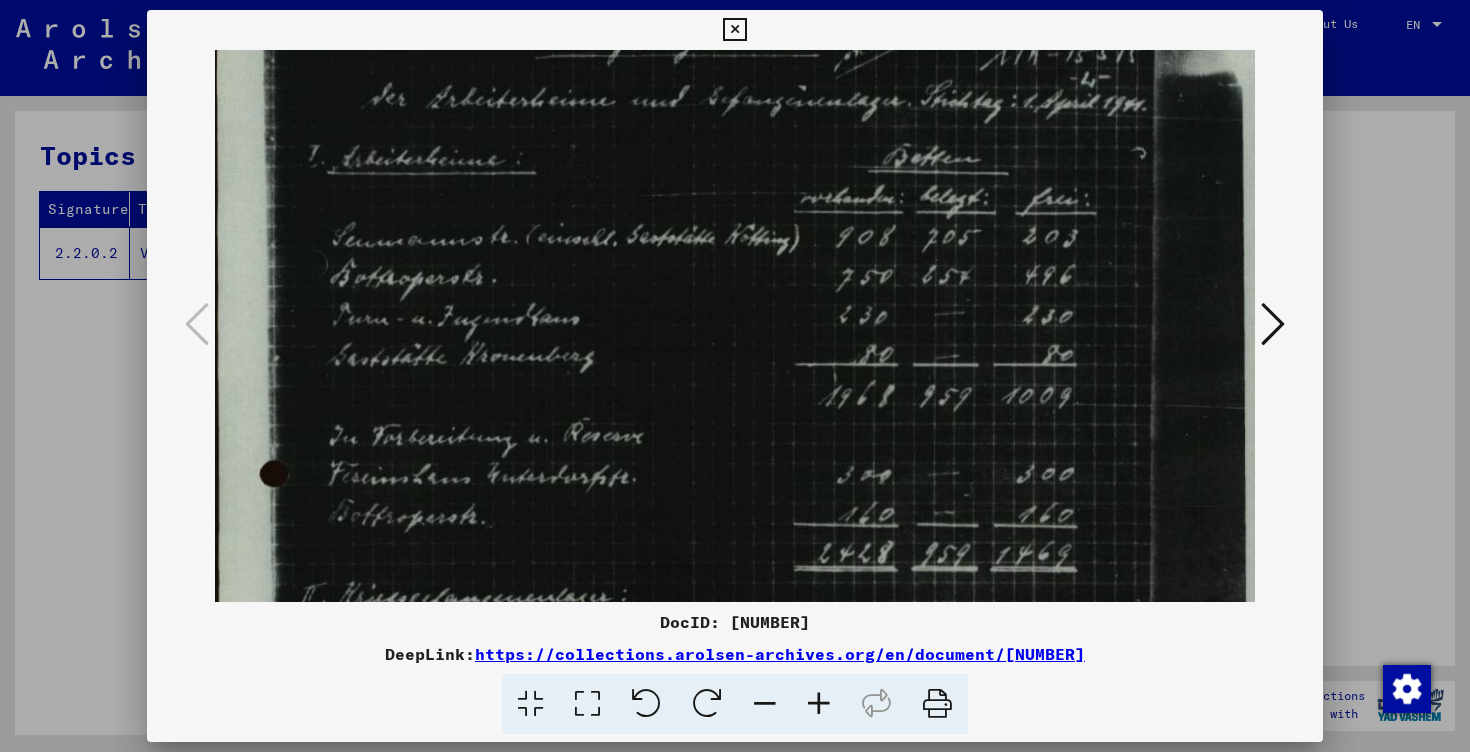 drag, startPoint x: 602, startPoint y: 393, endPoint x: 604, endPoint y: 566, distance: 173.01157 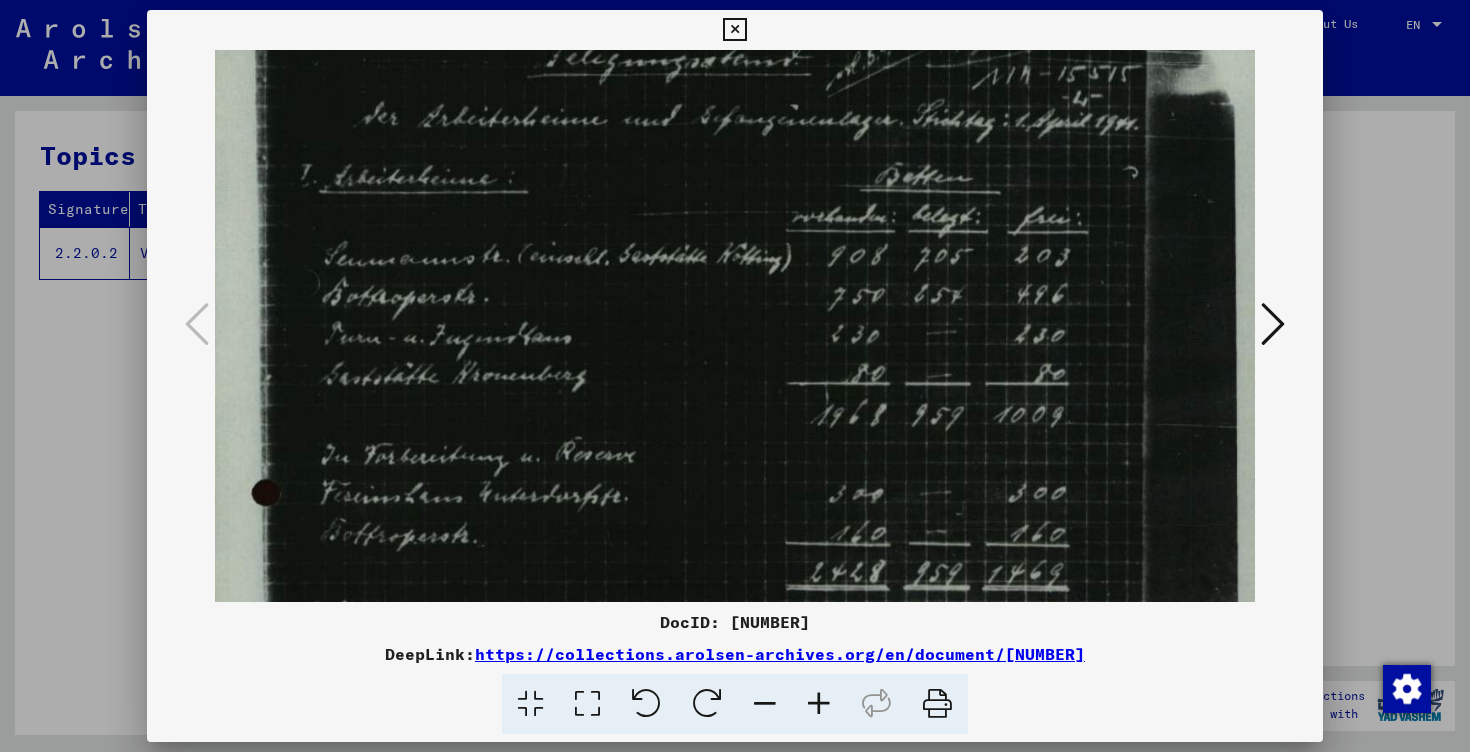 scroll, scrollTop: 106, scrollLeft: 11, axis: both 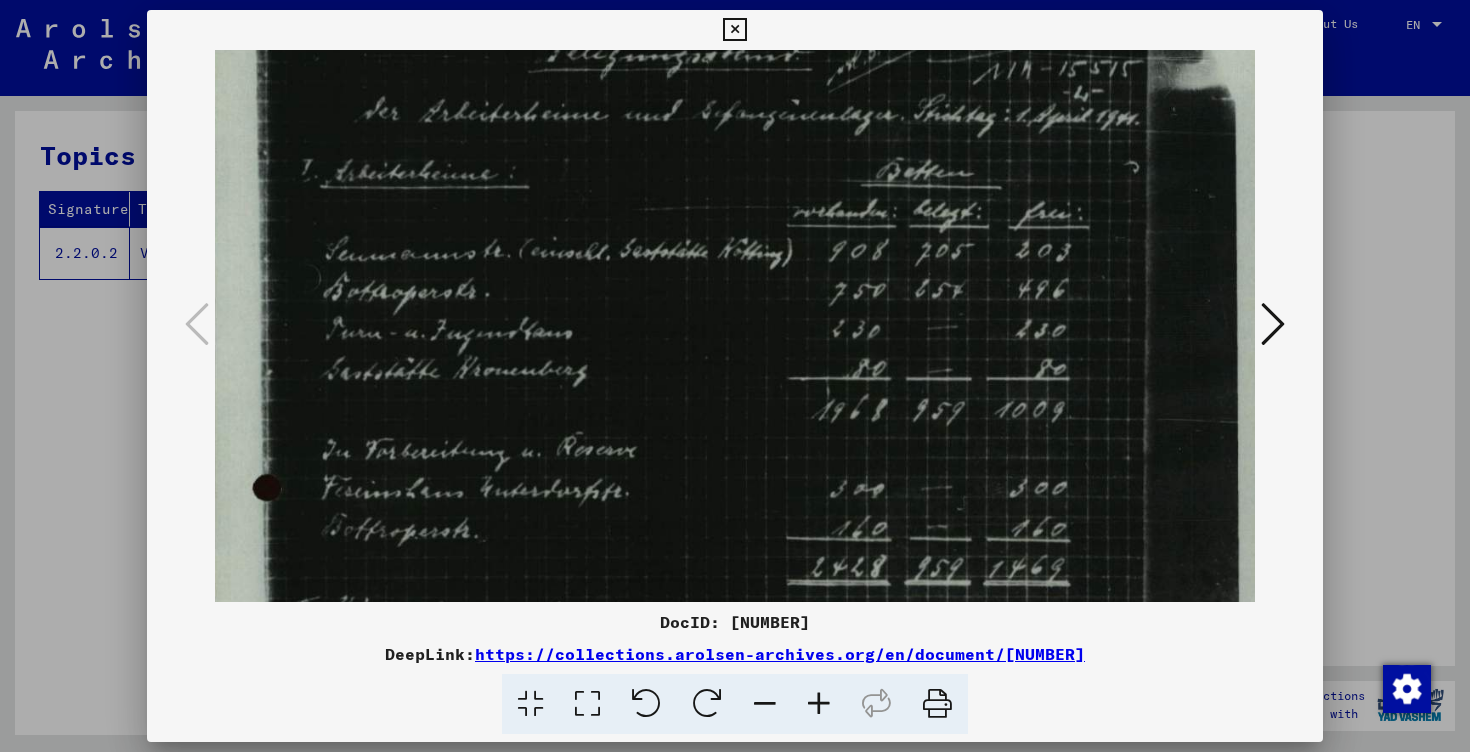 drag, startPoint x: 599, startPoint y: 331, endPoint x: 592, endPoint y: 343, distance: 13.892444 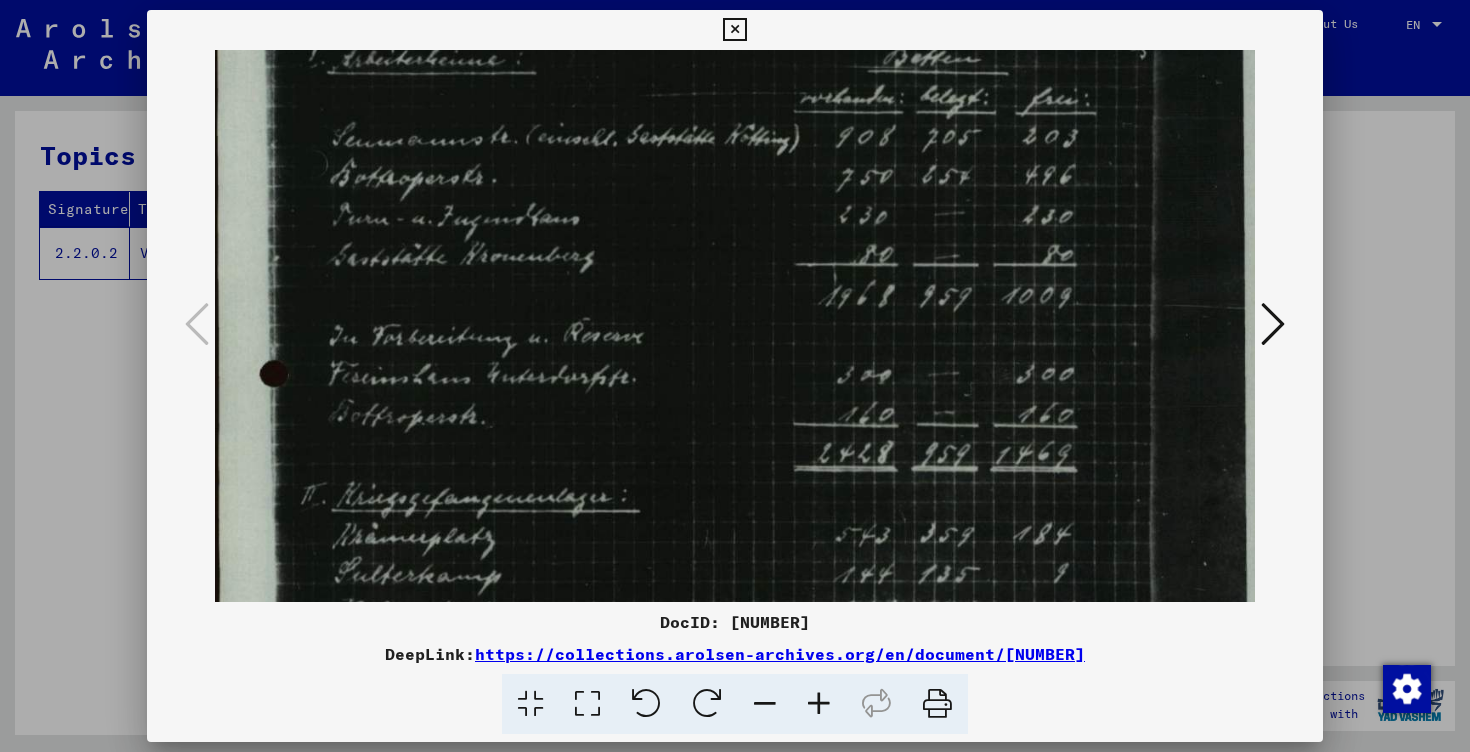 scroll, scrollTop: 223, scrollLeft: 3, axis: both 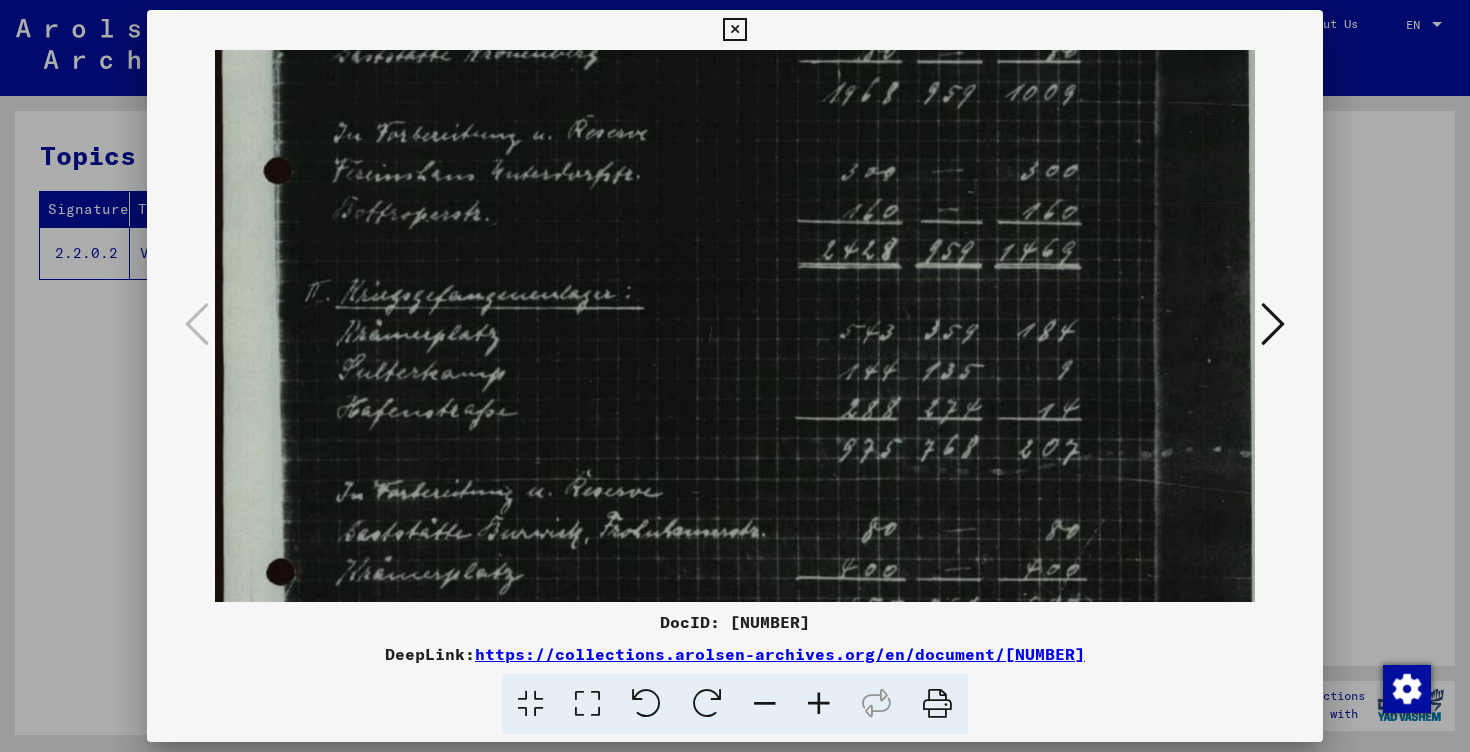 drag, startPoint x: 488, startPoint y: 350, endPoint x: 537, endPoint y: 33, distance: 320.7647 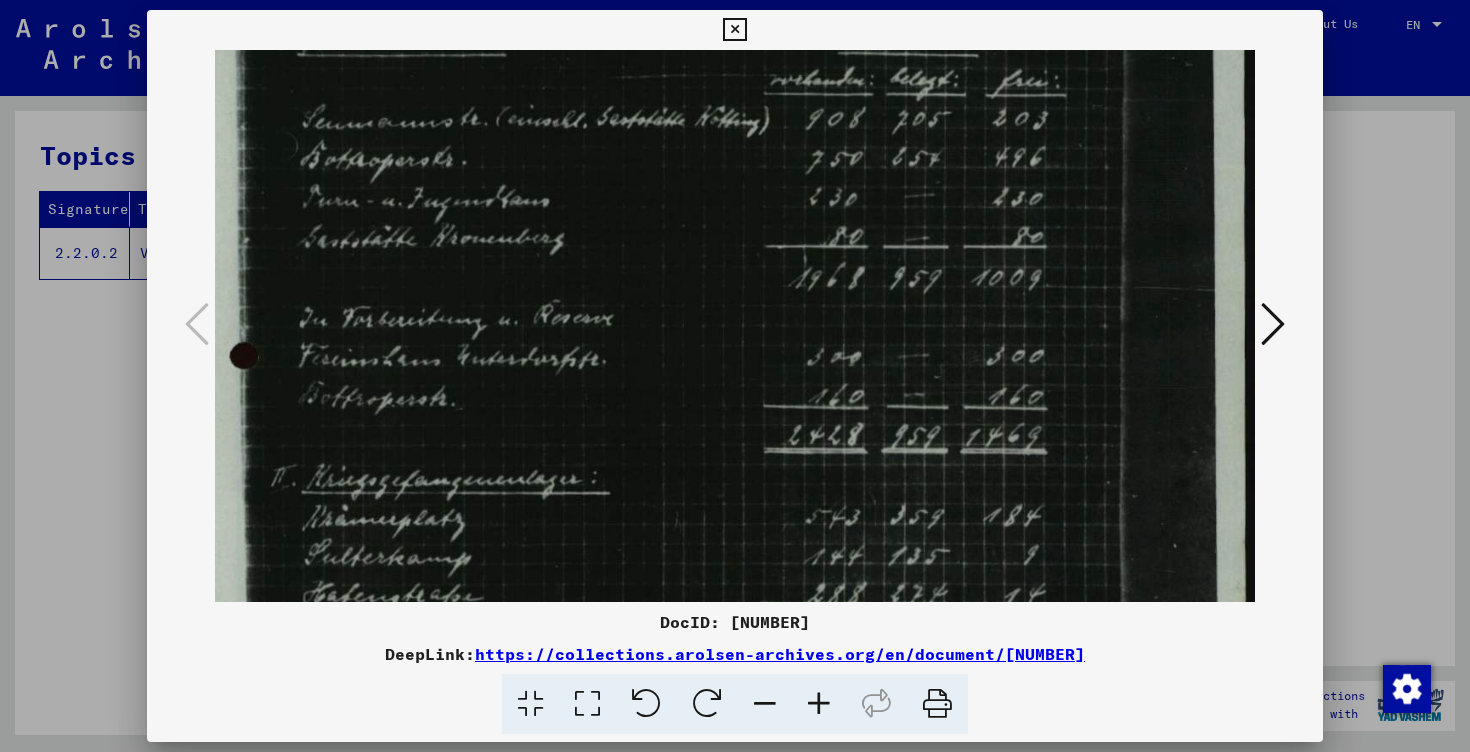 scroll, scrollTop: 232, scrollLeft: 34, axis: both 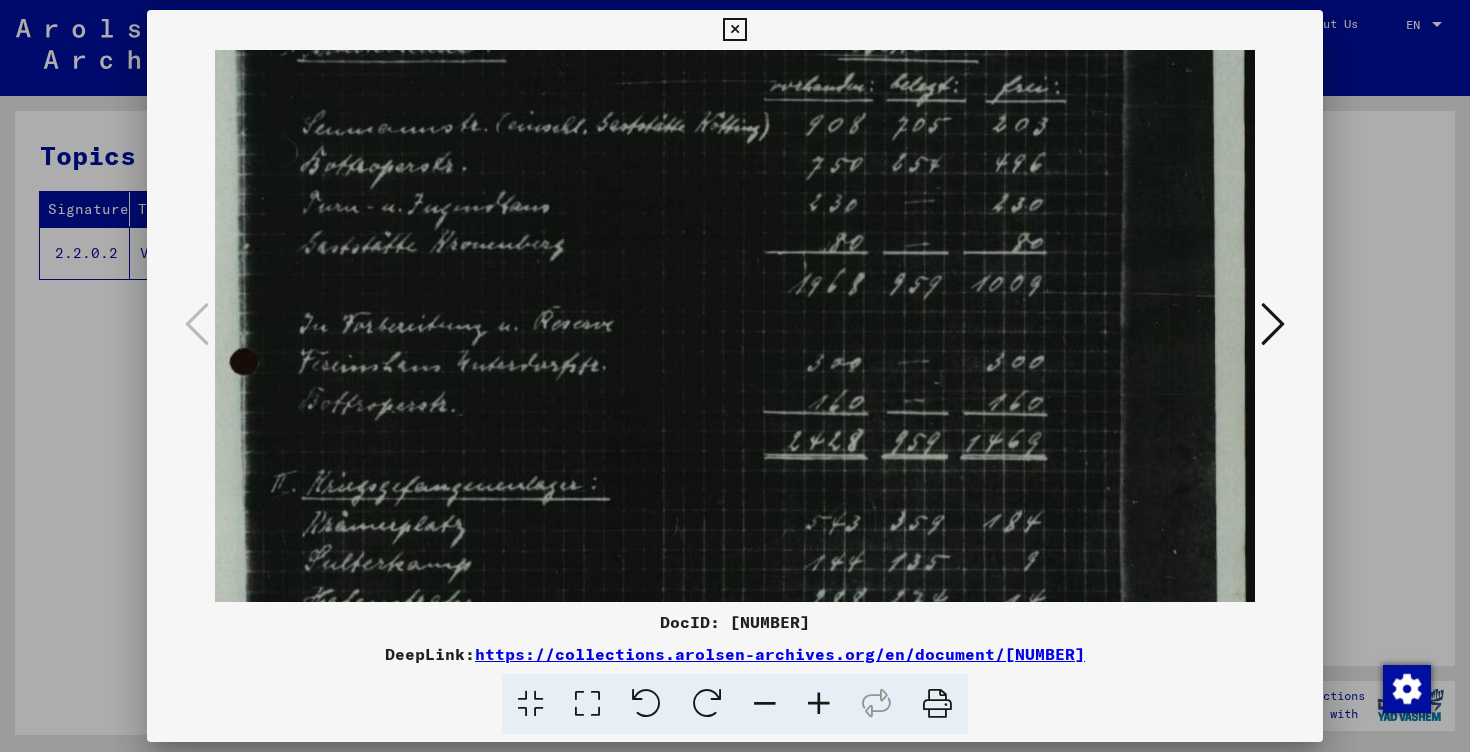 drag, startPoint x: 534, startPoint y: 302, endPoint x: 464, endPoint y: 493, distance: 203.4232 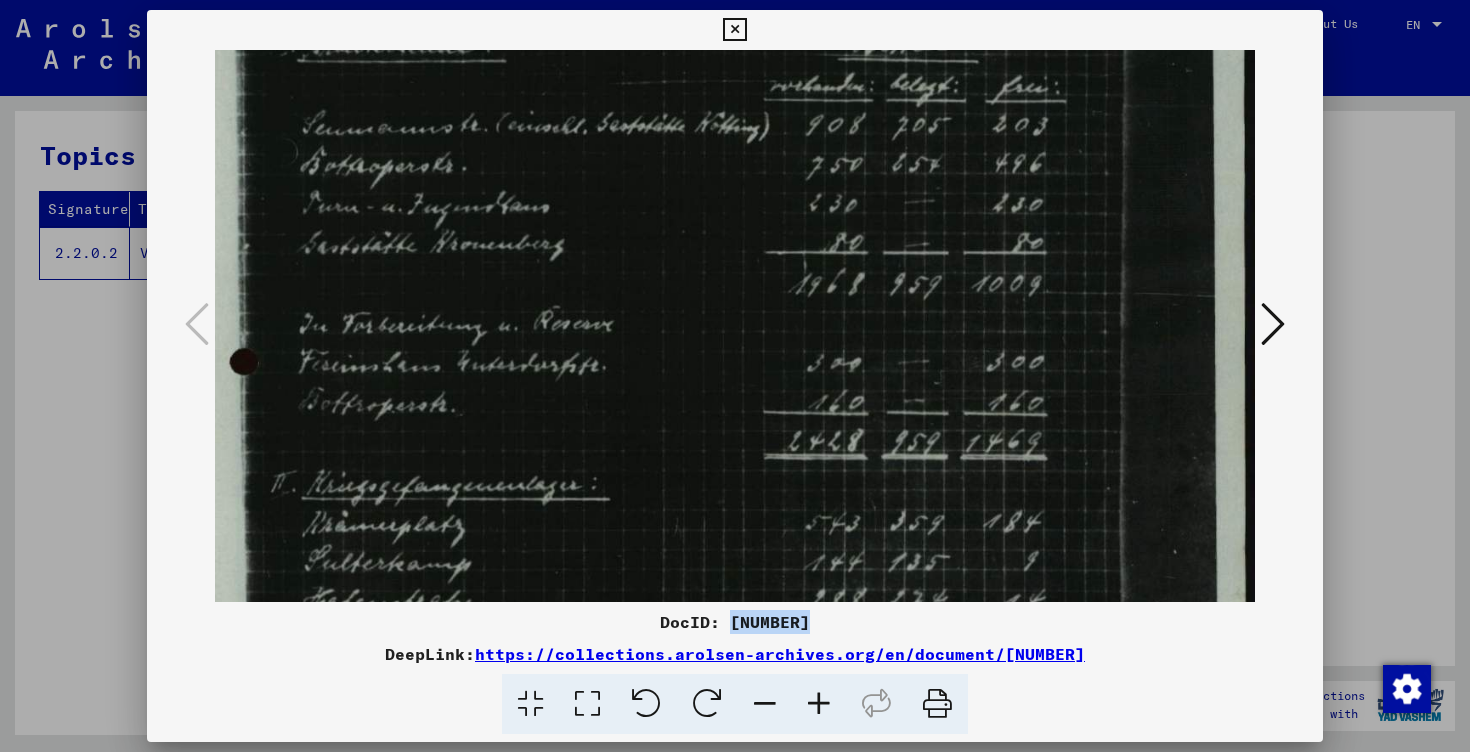 drag, startPoint x: 847, startPoint y: 622, endPoint x: 730, endPoint y: 623, distance: 117.00427 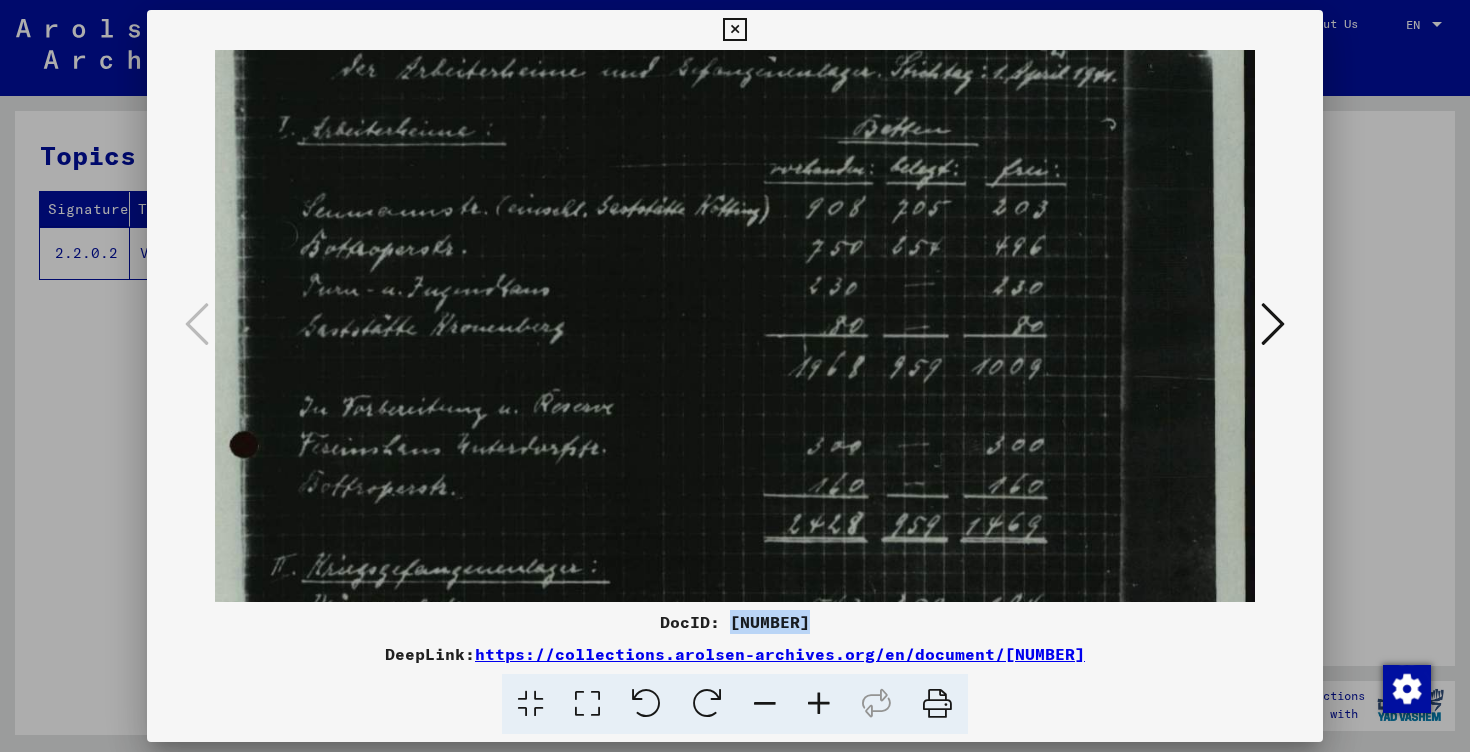 drag, startPoint x: 521, startPoint y: 402, endPoint x: 513, endPoint y: 486, distance: 84.38009 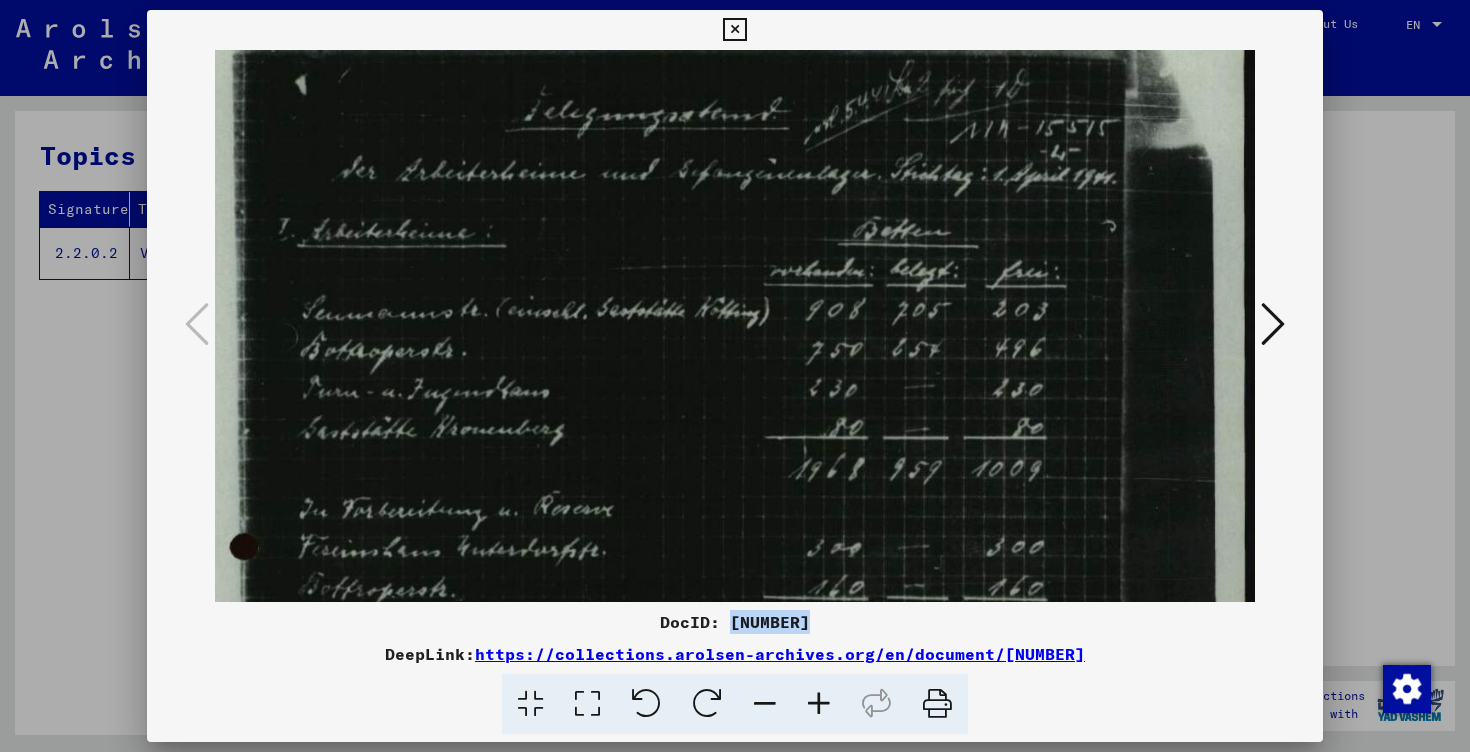 scroll, scrollTop: 41, scrollLeft: 34, axis: both 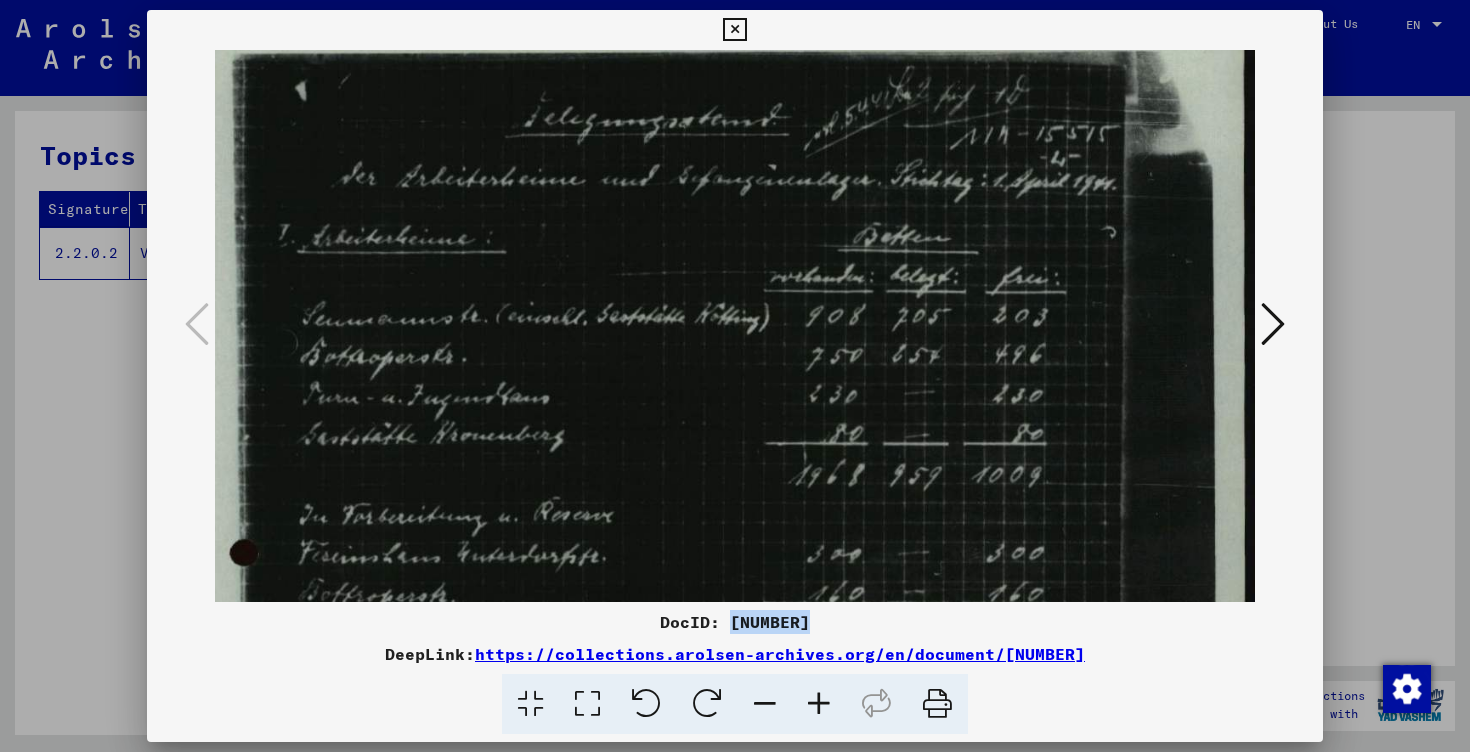 drag, startPoint x: 521, startPoint y: 335, endPoint x: 512, endPoint y: 441, distance: 106.381386 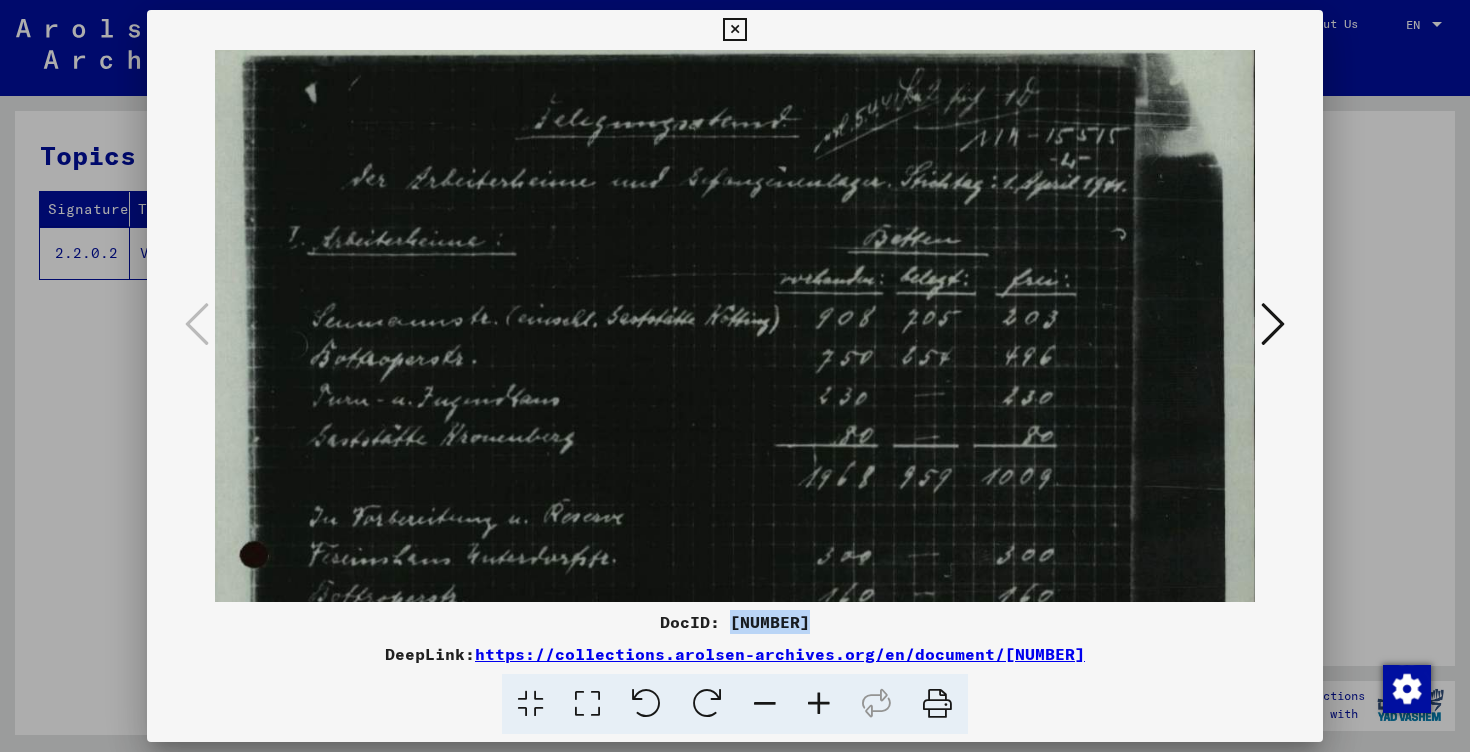 scroll, scrollTop: 38, scrollLeft: 20, axis: both 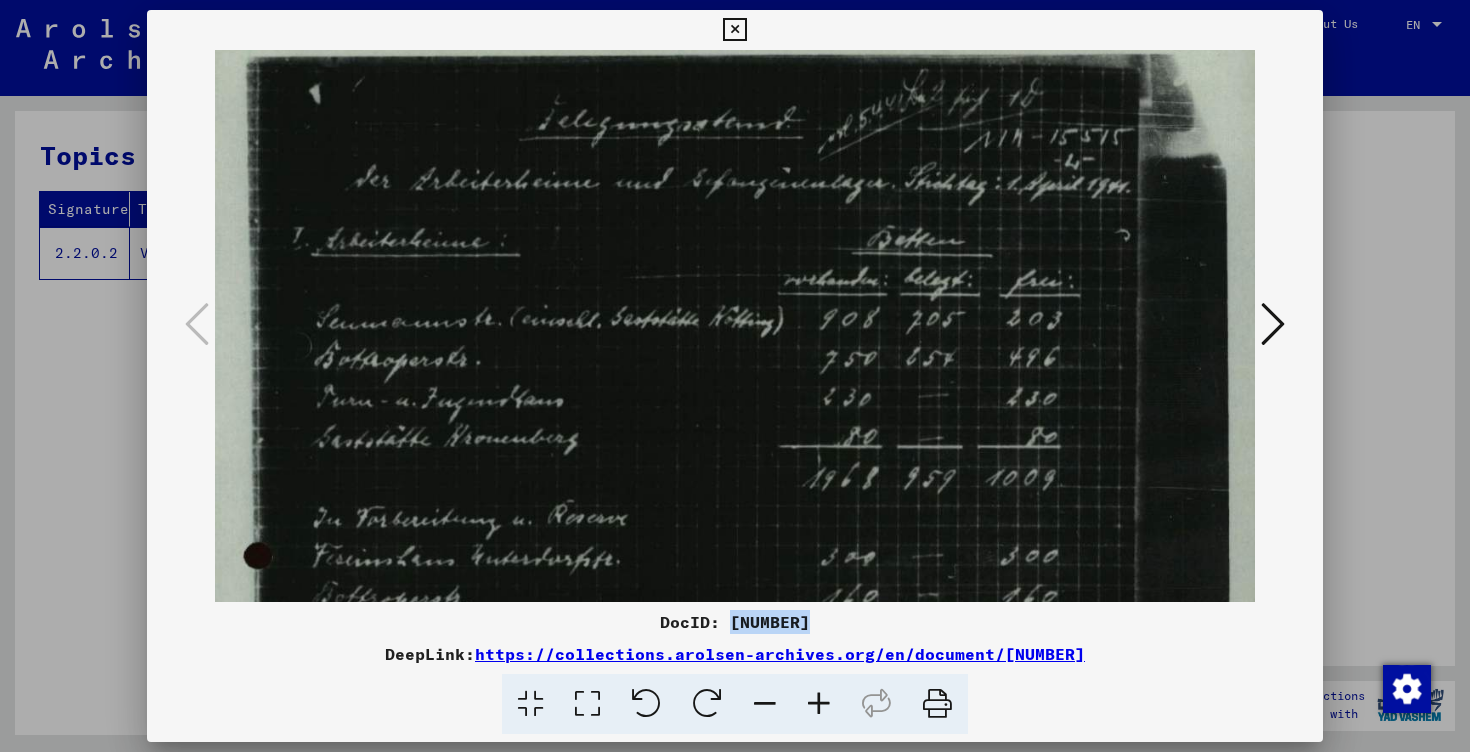 drag, startPoint x: 582, startPoint y: 322, endPoint x: 596, endPoint y: 325, distance: 14.3178215 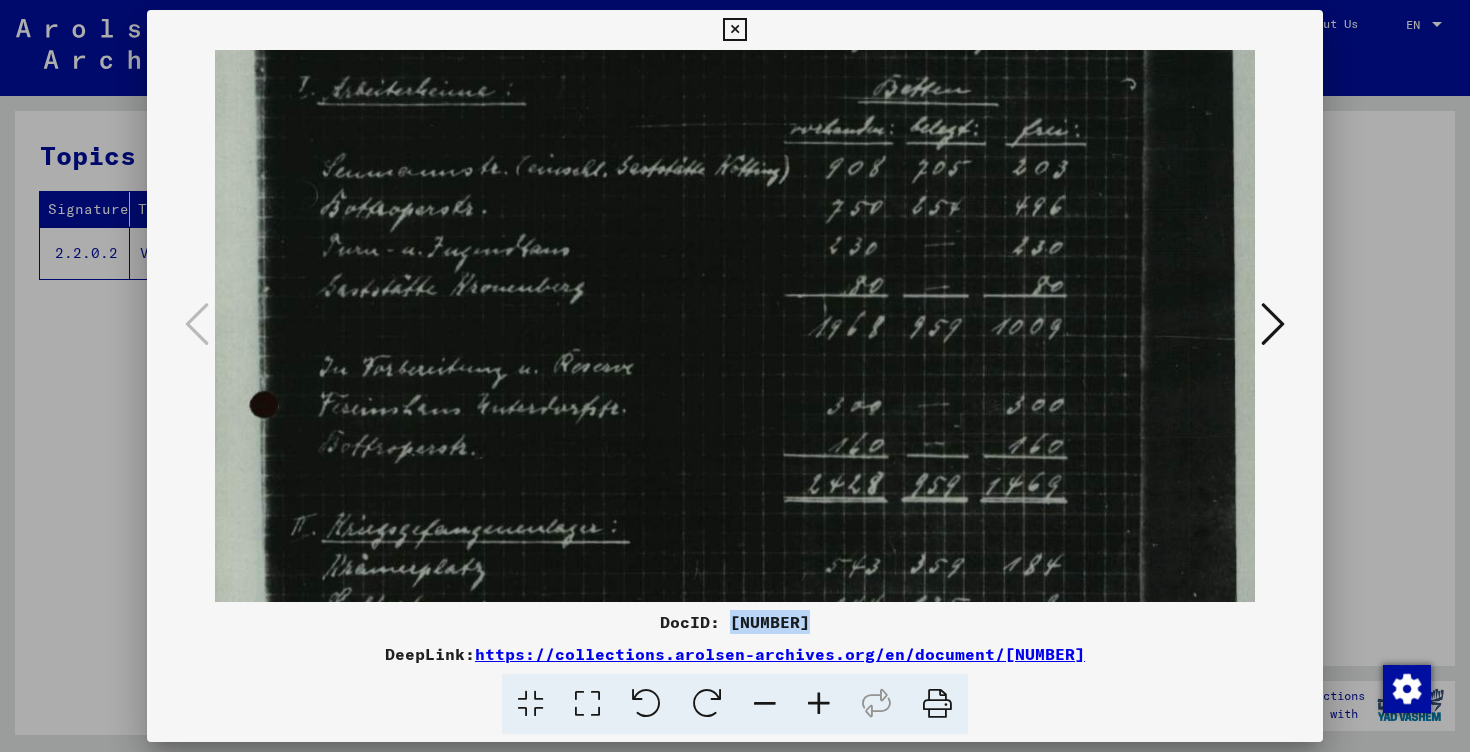 drag, startPoint x: 536, startPoint y: 316, endPoint x: 531, endPoint y: 243, distance: 73.171036 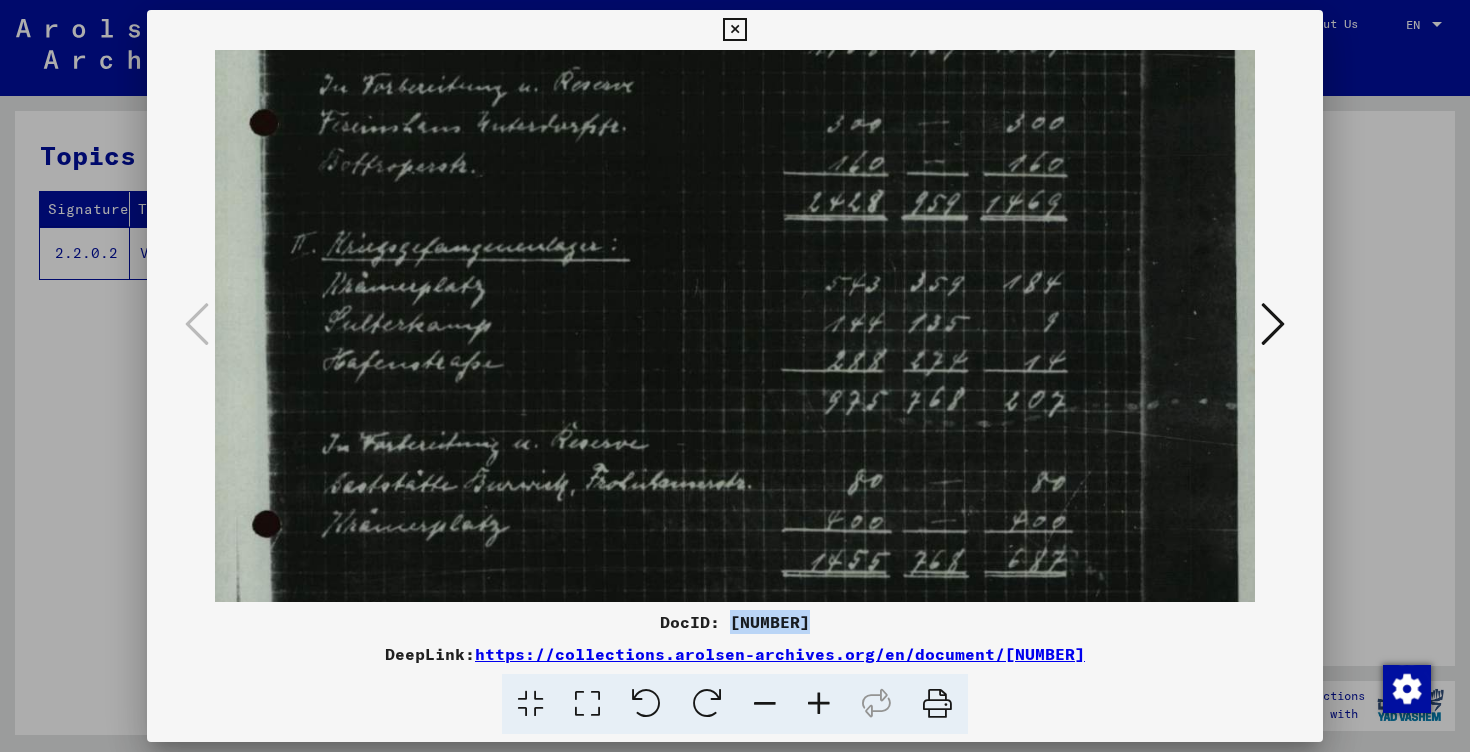 drag, startPoint x: 551, startPoint y: 359, endPoint x: 552, endPoint y: 82, distance: 277.0018 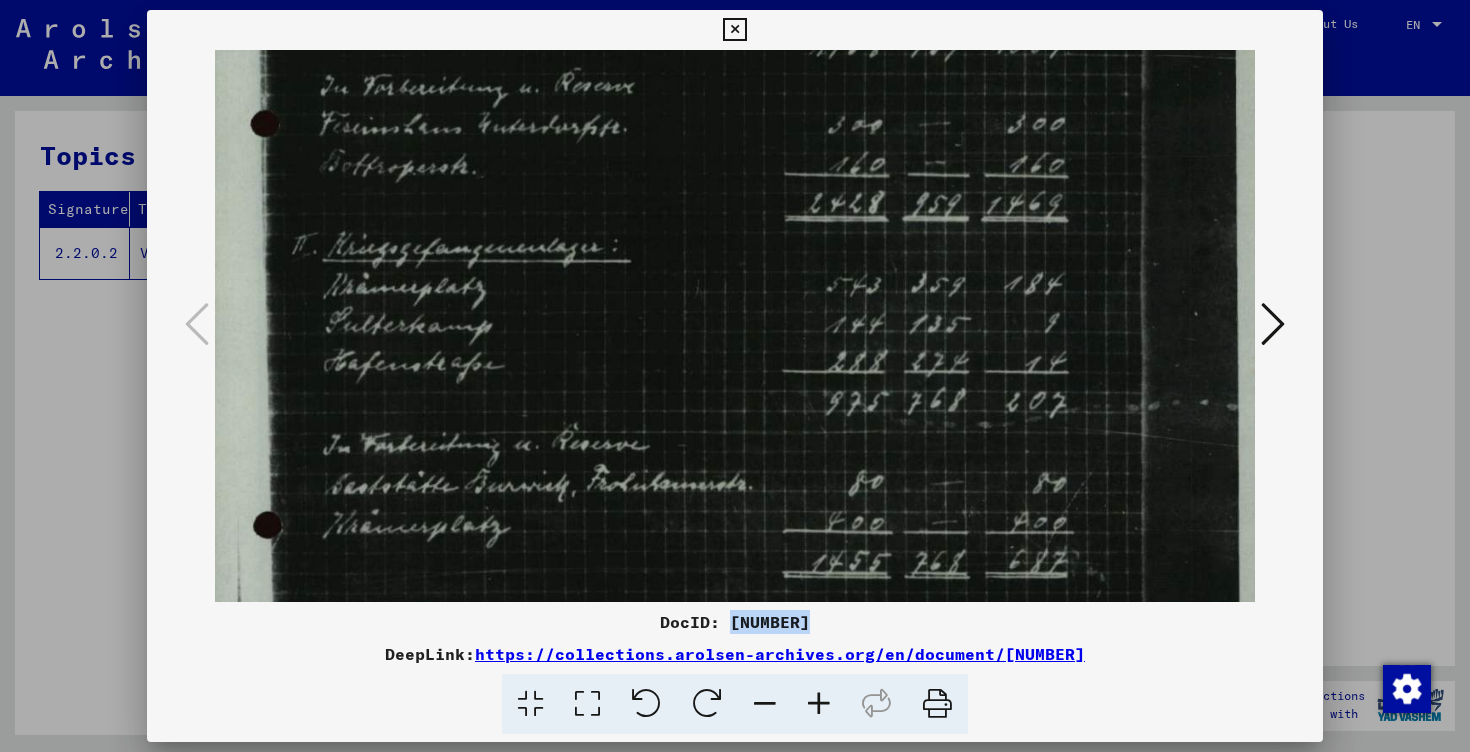 scroll, scrollTop: 493, scrollLeft: 9, axis: both 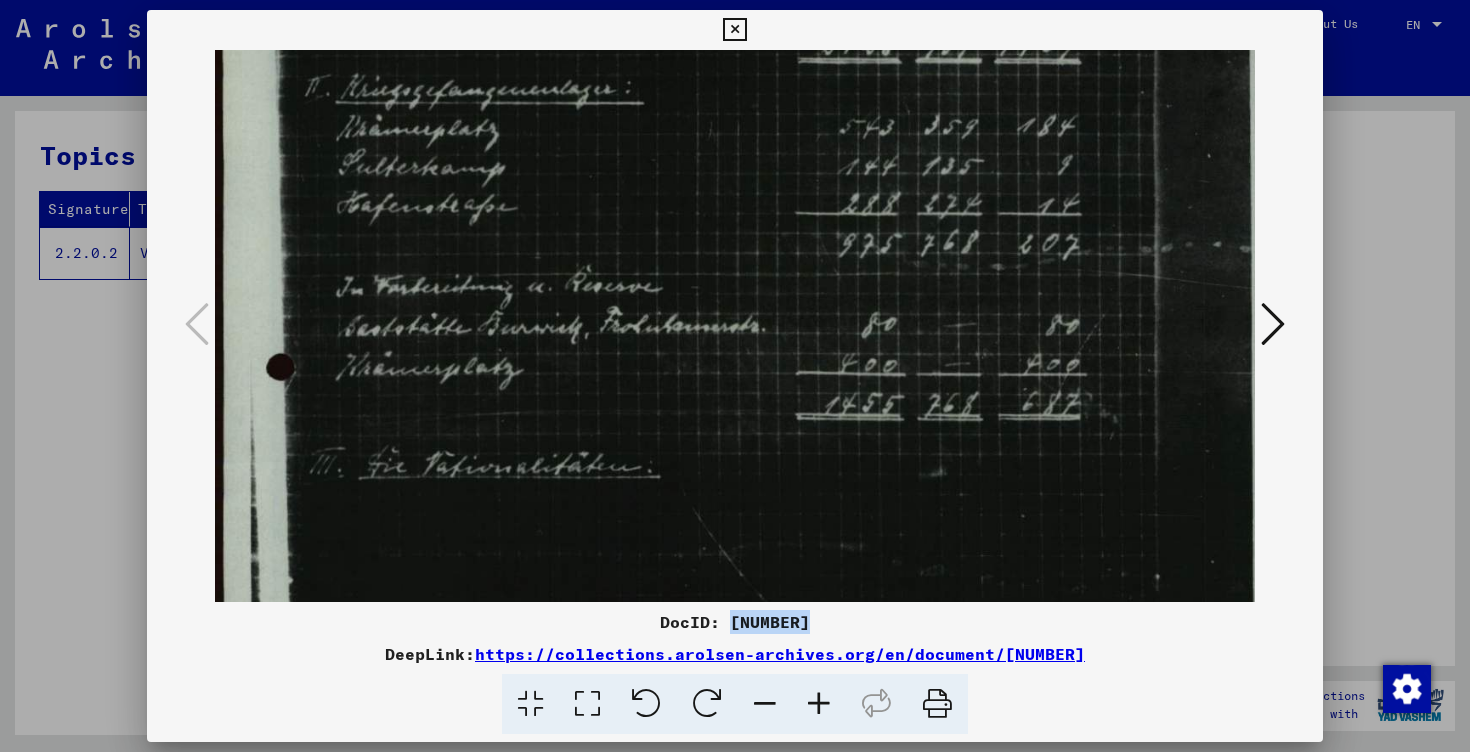 drag, startPoint x: 541, startPoint y: 305, endPoint x: 559, endPoint y: 147, distance: 159.02202 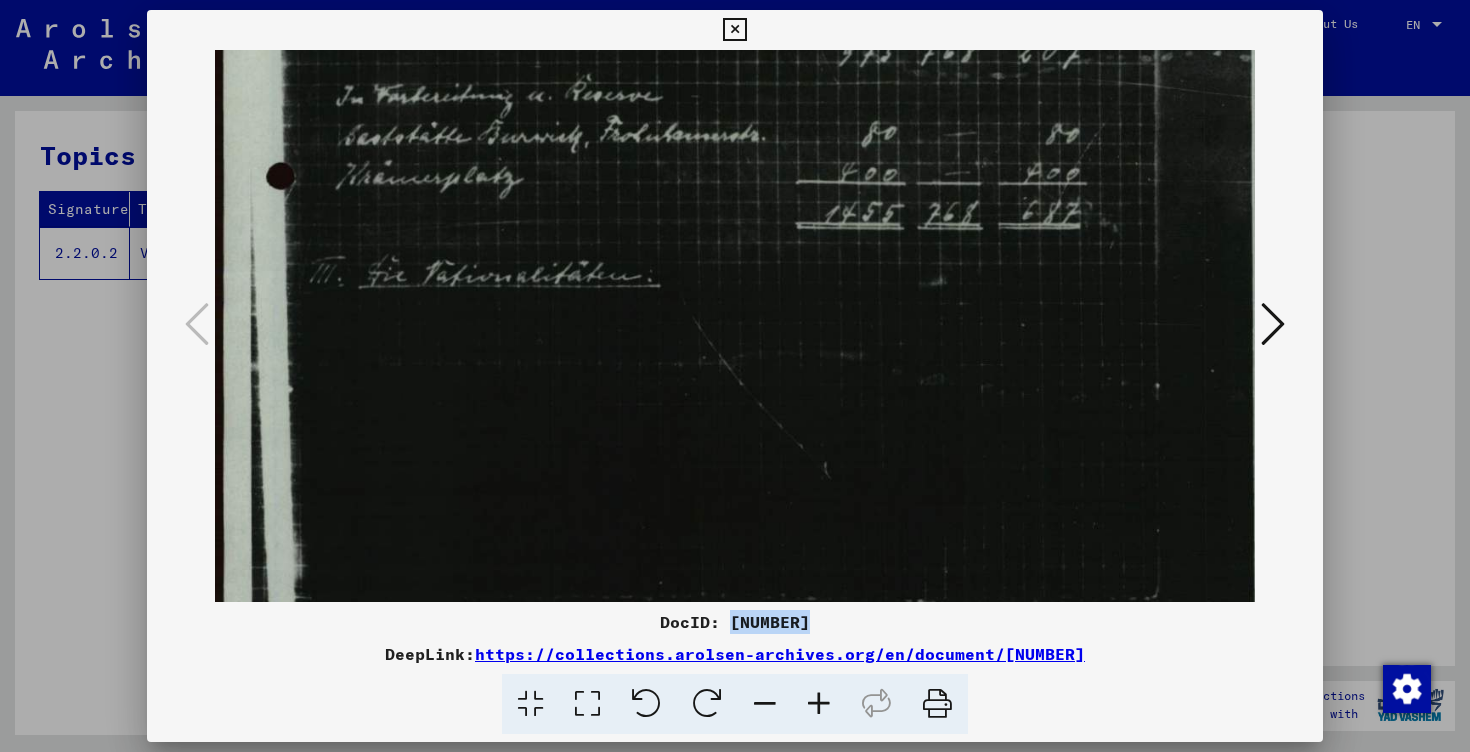 drag, startPoint x: 555, startPoint y: 303, endPoint x: 555, endPoint y: 125, distance: 178 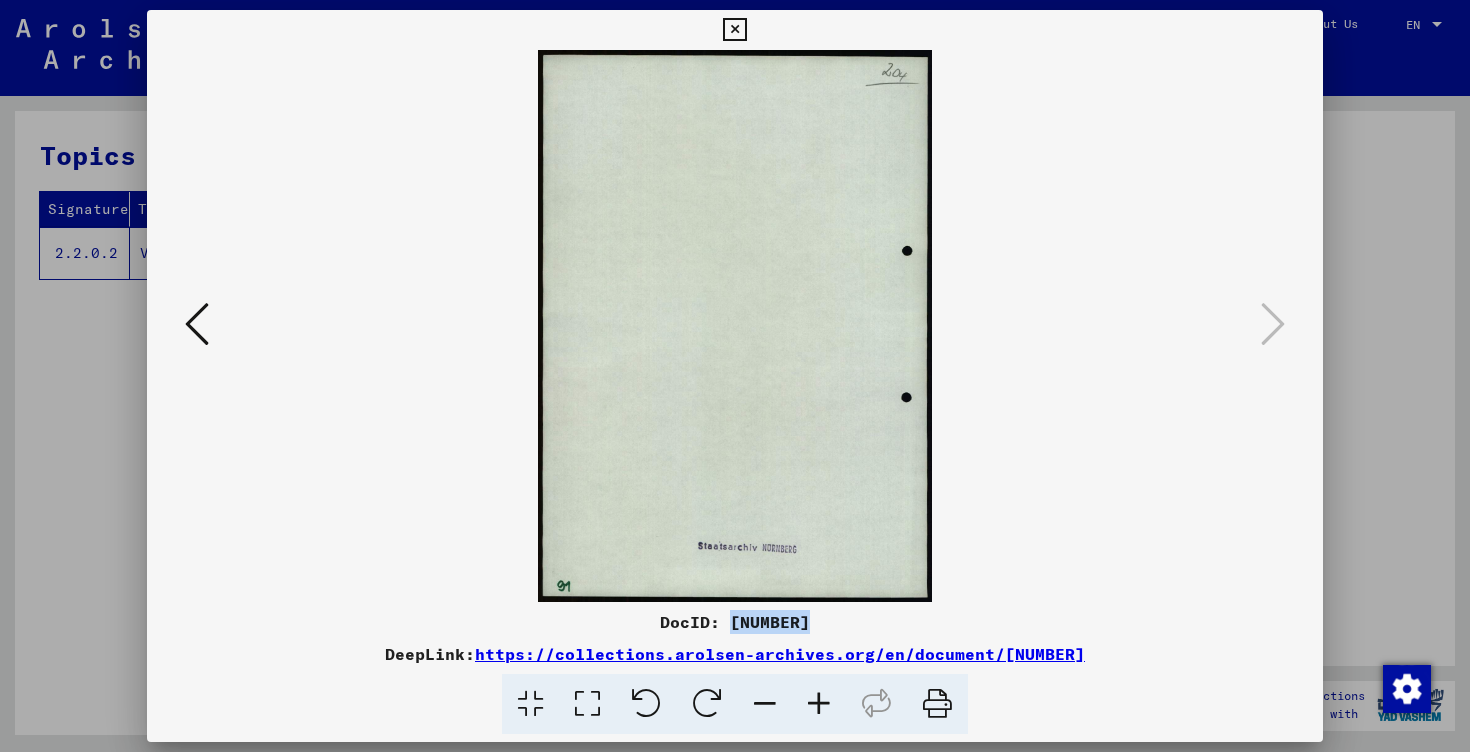 scroll, scrollTop: 0, scrollLeft: 0, axis: both 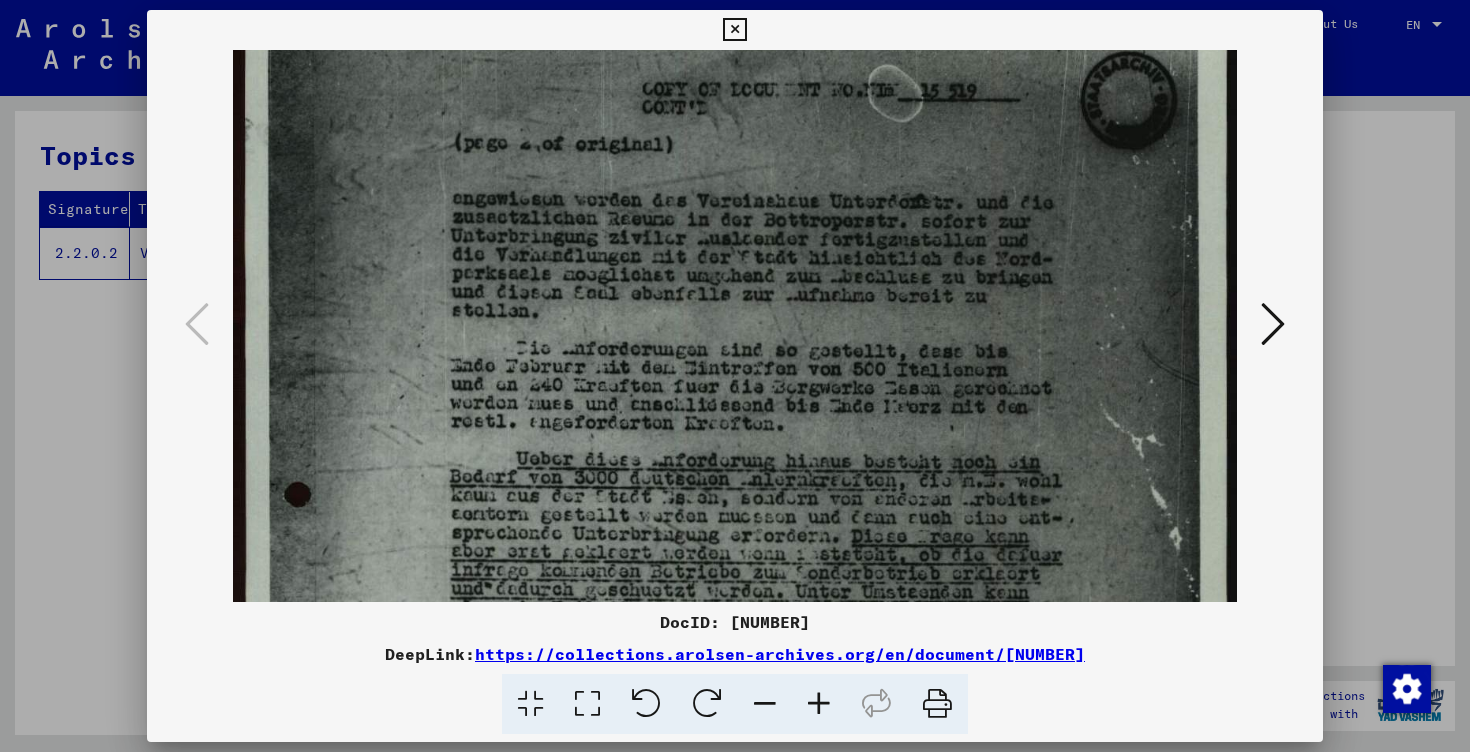 click at bounding box center [819, 704] 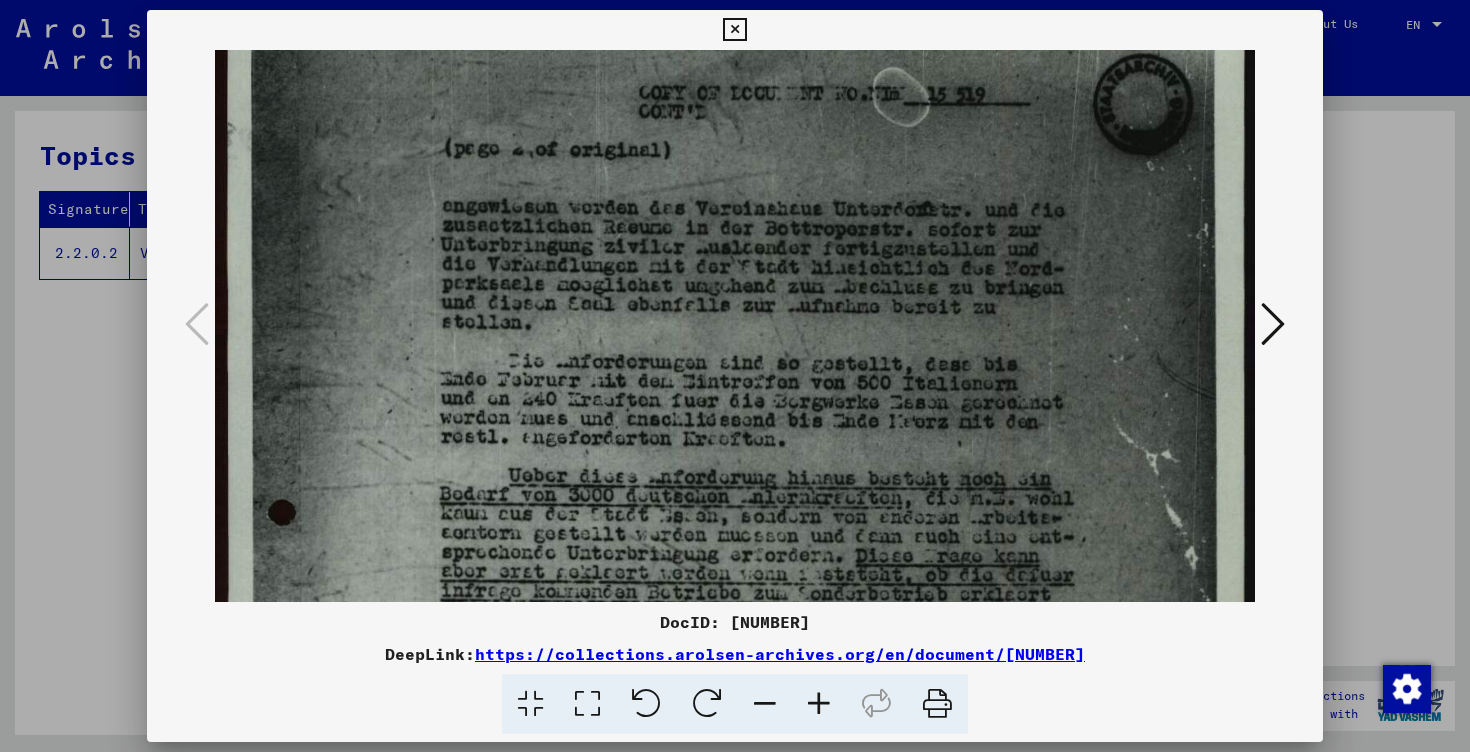 click at bounding box center (819, 704) 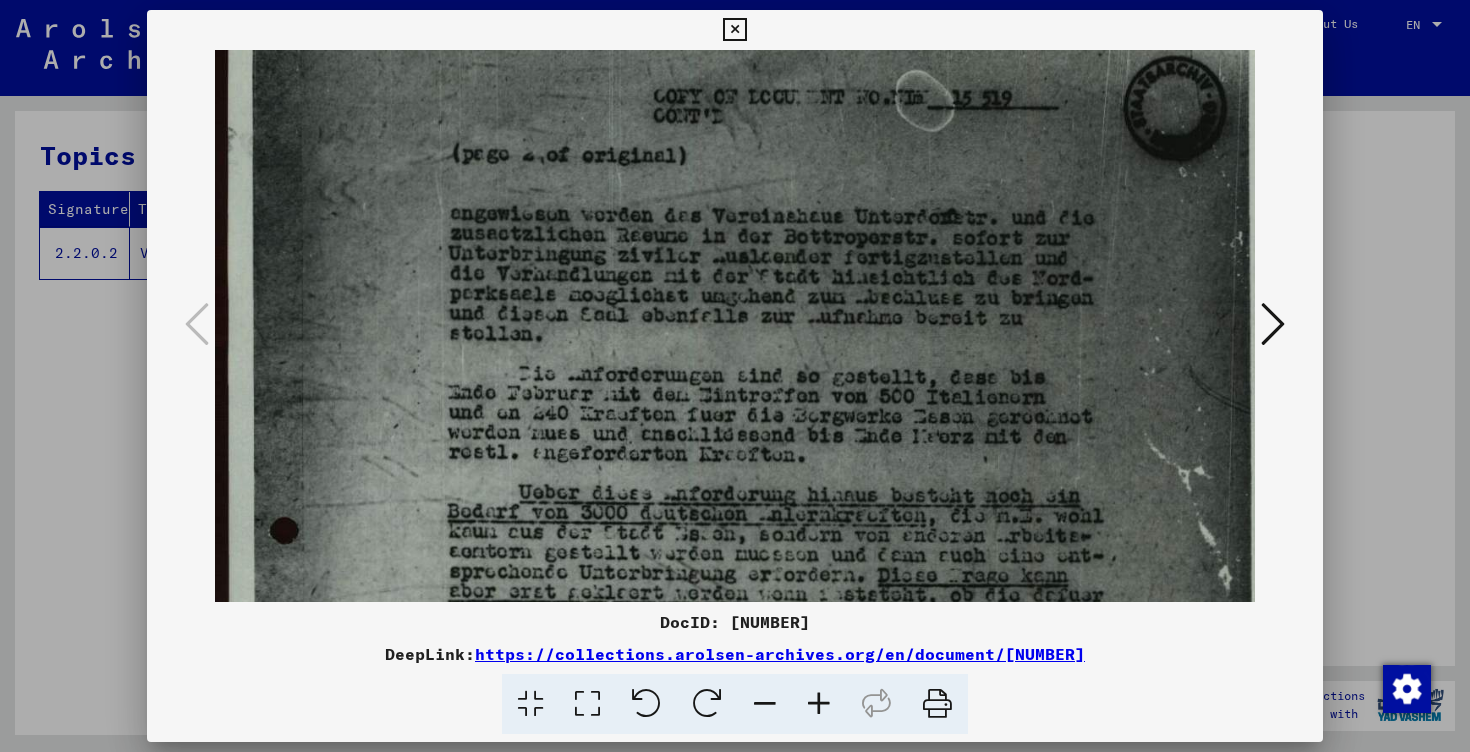 click at bounding box center (819, 704) 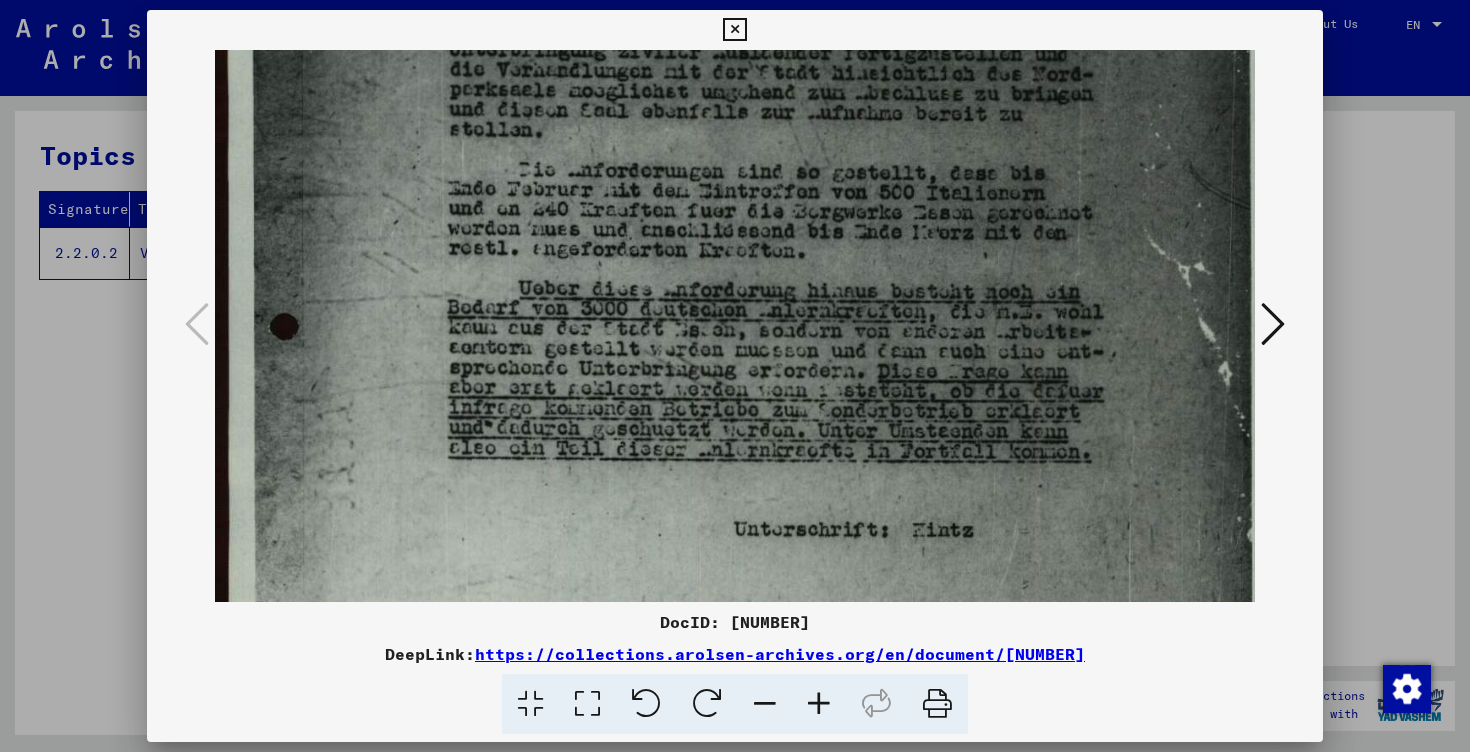 scroll, scrollTop: 264, scrollLeft: 1, axis: both 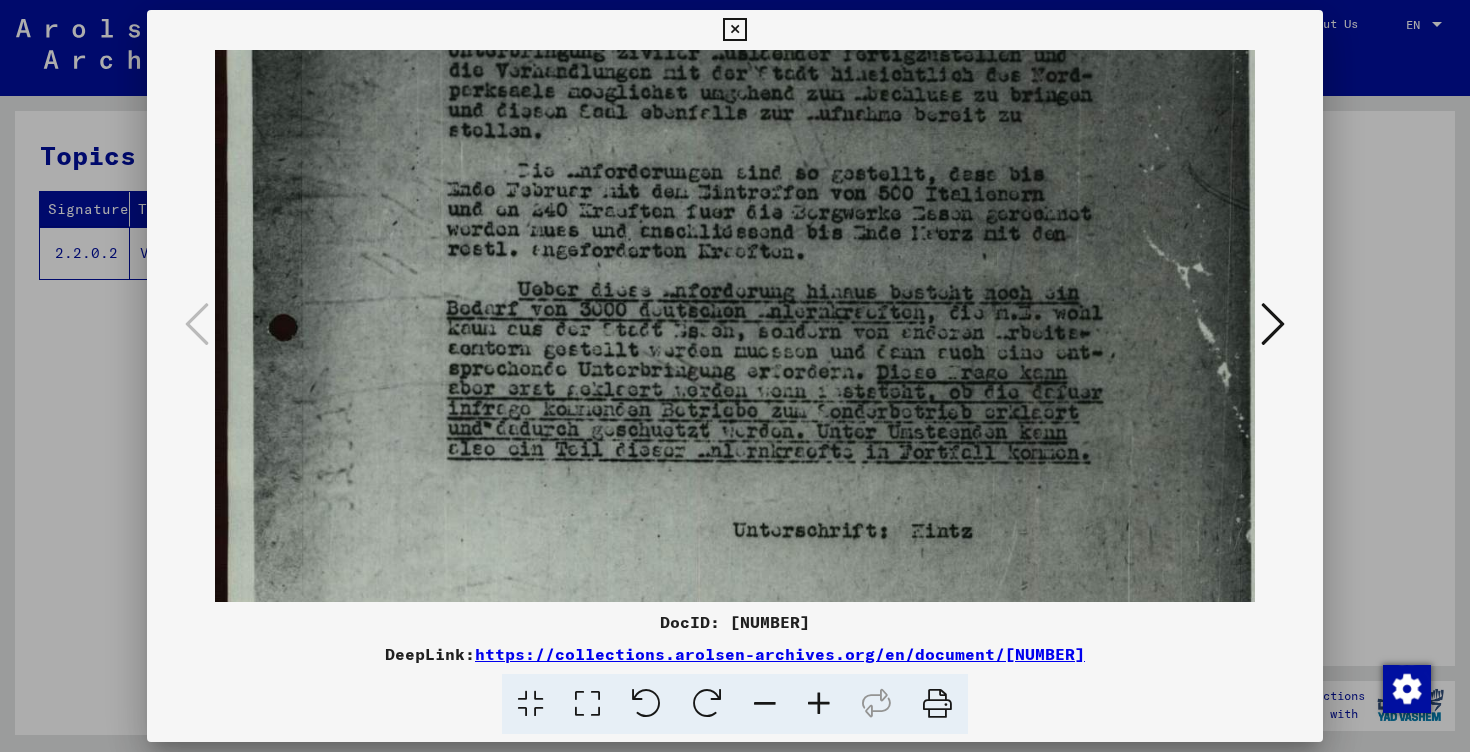 drag, startPoint x: 898, startPoint y: 481, endPoint x: 915, endPoint y: 278, distance: 203.71059 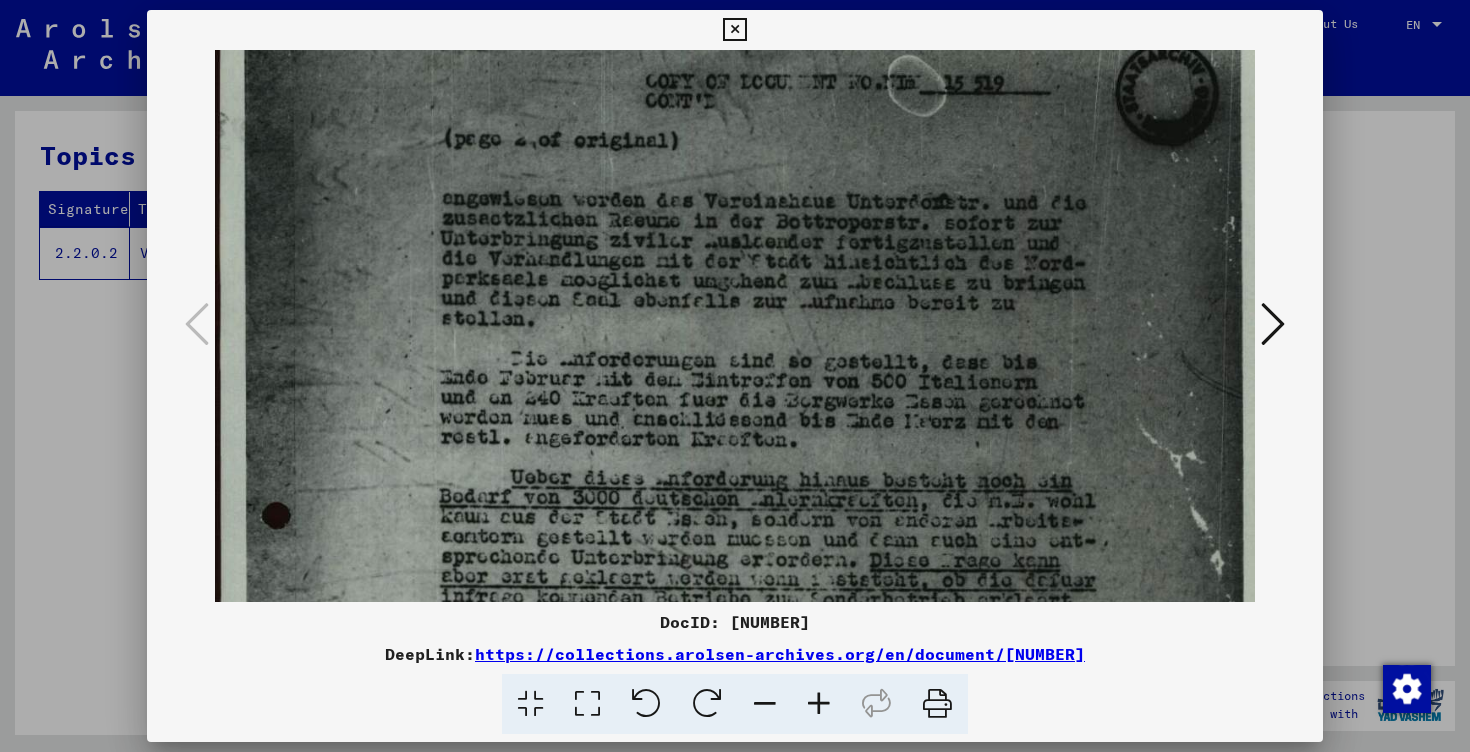 scroll, scrollTop: 0, scrollLeft: 7, axis: horizontal 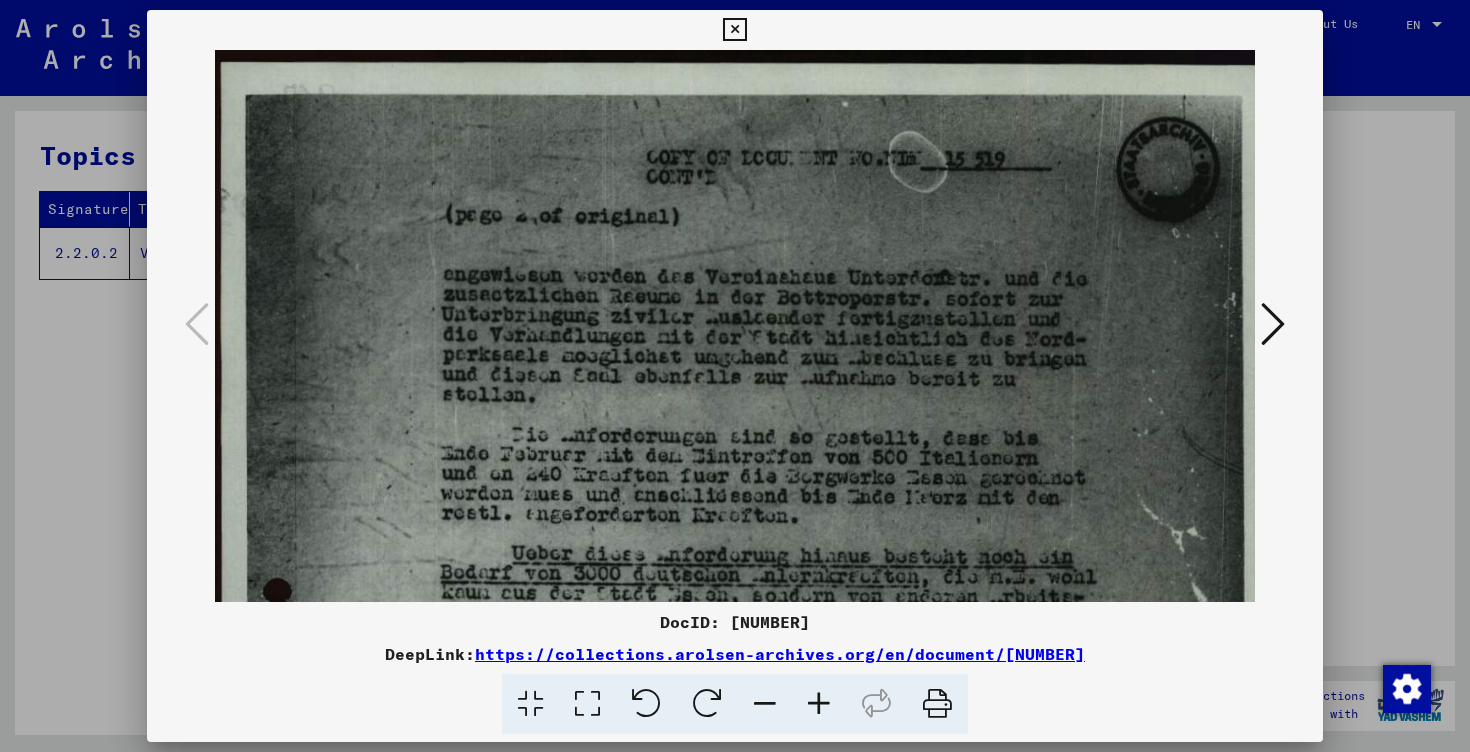 drag, startPoint x: 664, startPoint y: 416, endPoint x: 658, endPoint y: 715, distance: 299.06018 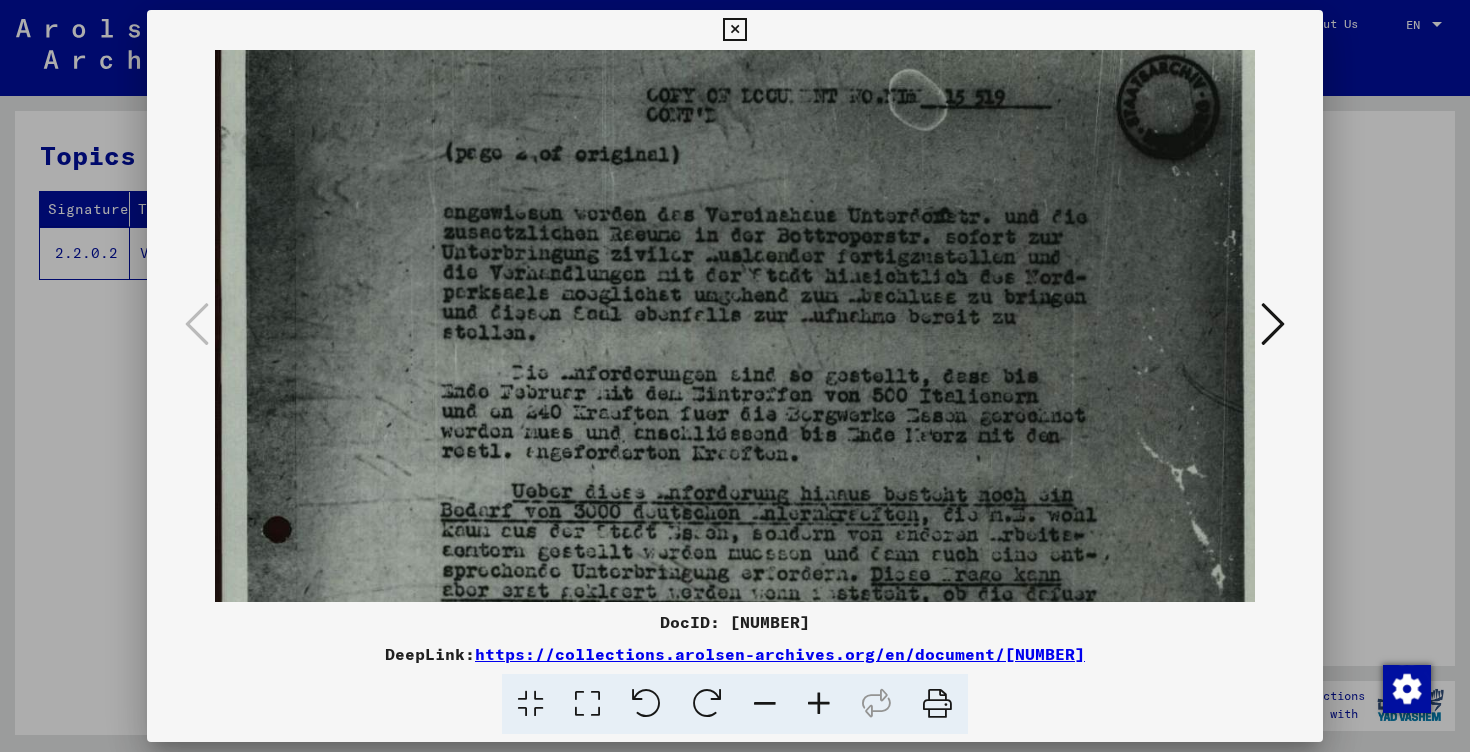 drag, startPoint x: 831, startPoint y: 476, endPoint x: 831, endPoint y: 444, distance: 32 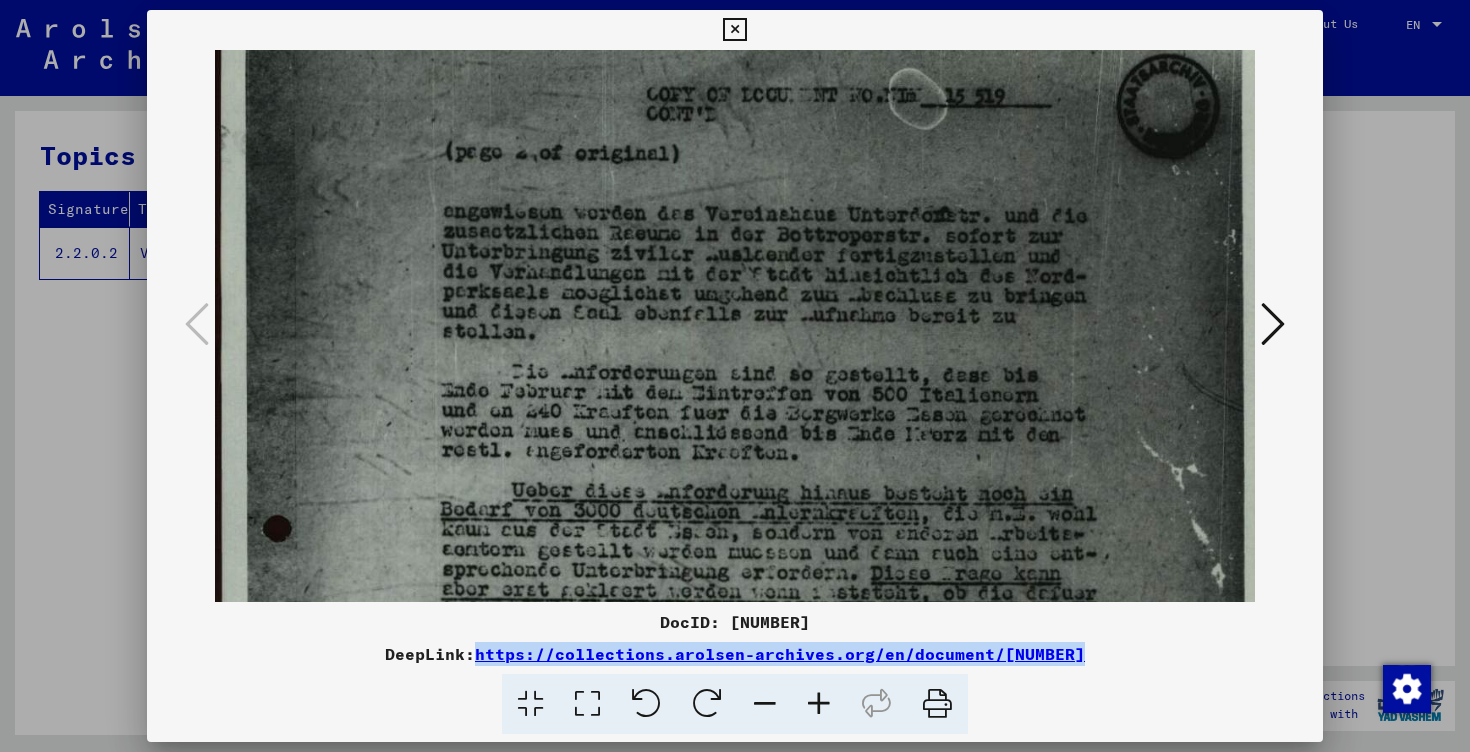 copy on "https://collections.arolsen-archives.org/en/document/[NUMBER]" 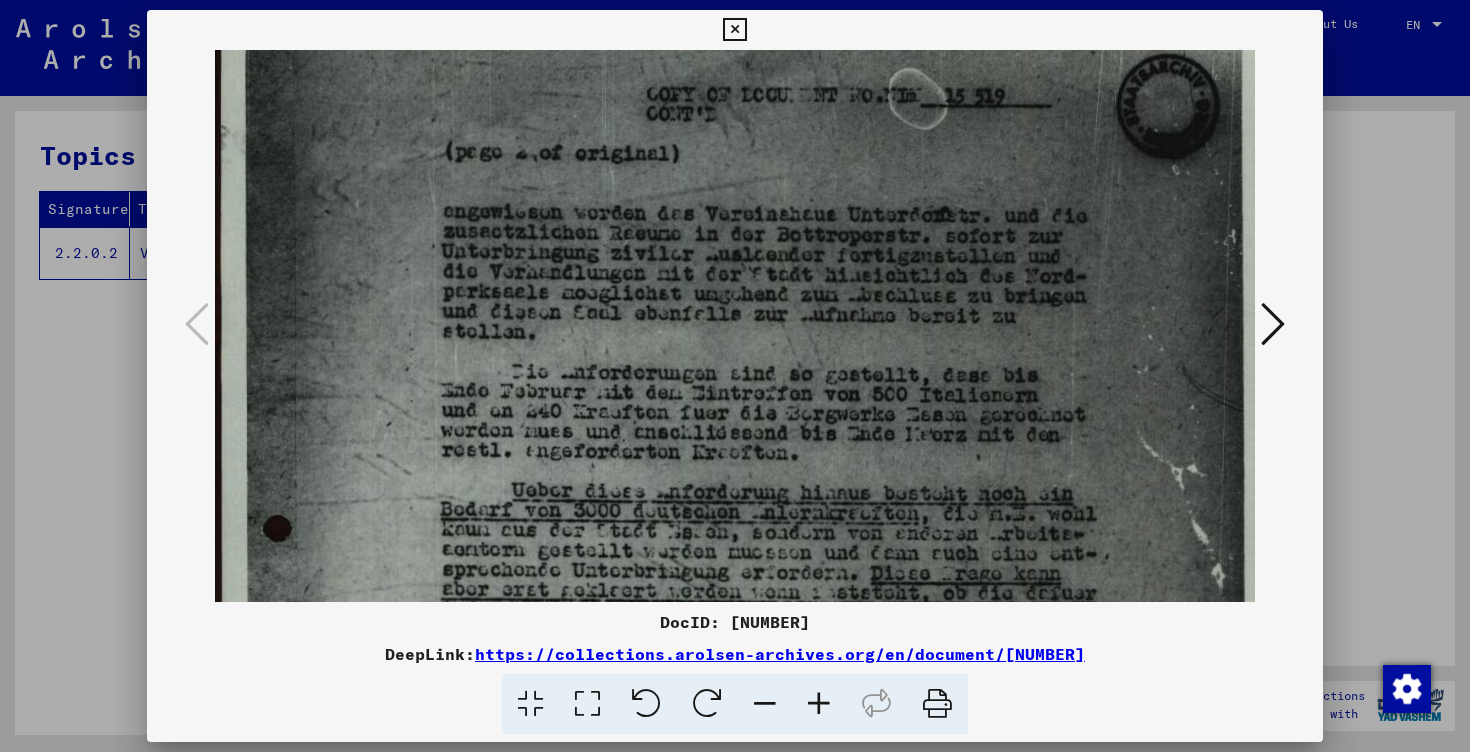 click at bounding box center [819, 704] 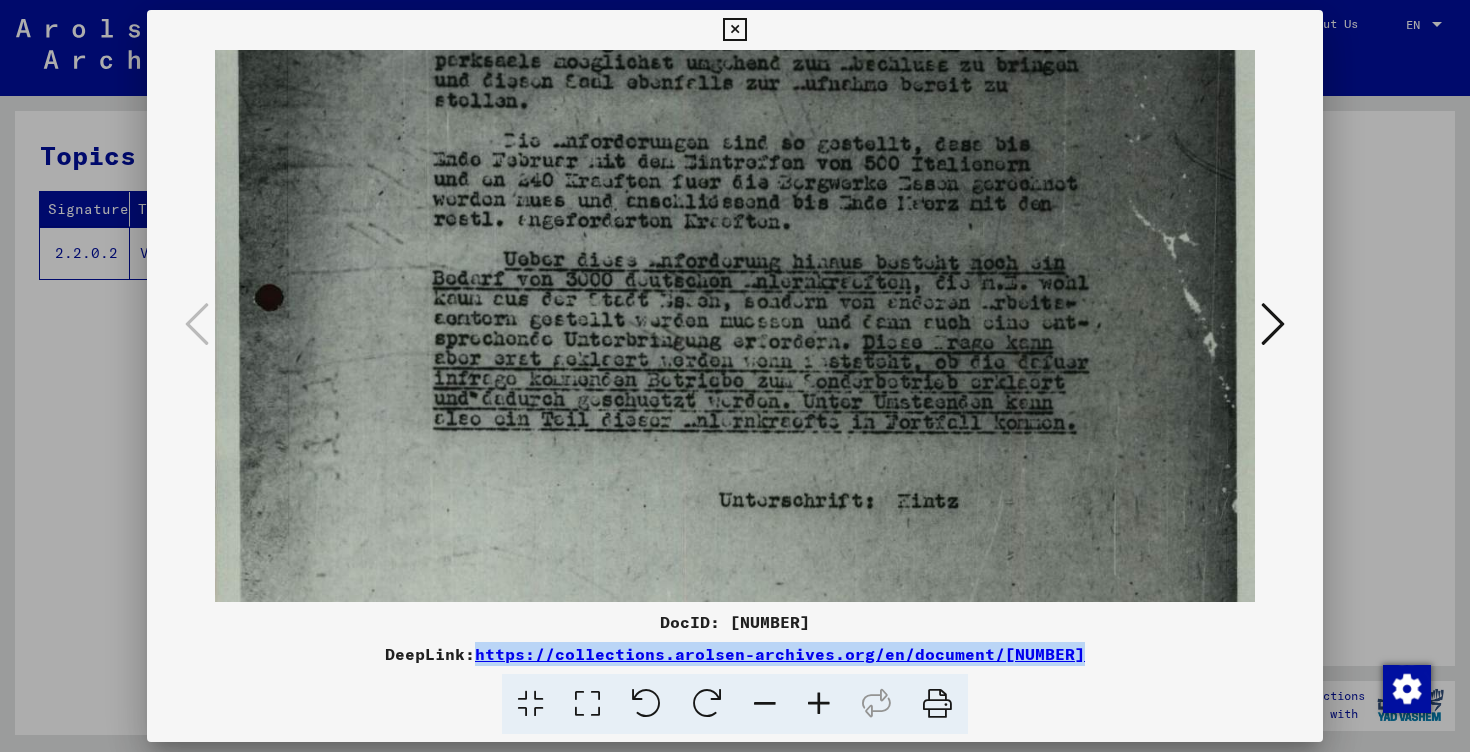 drag, startPoint x: 1095, startPoint y: 204, endPoint x: 1087, endPoint y: 22, distance: 182.17574 